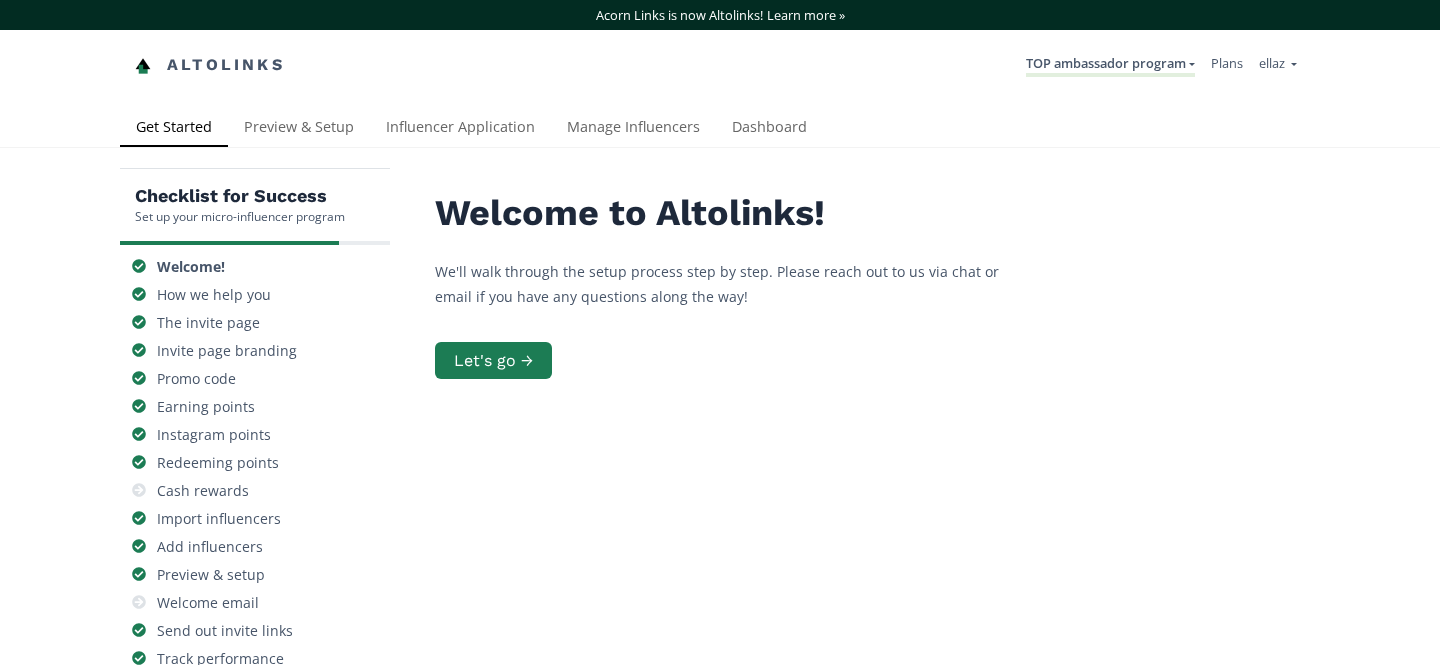 scroll, scrollTop: 0, scrollLeft: 0, axis: both 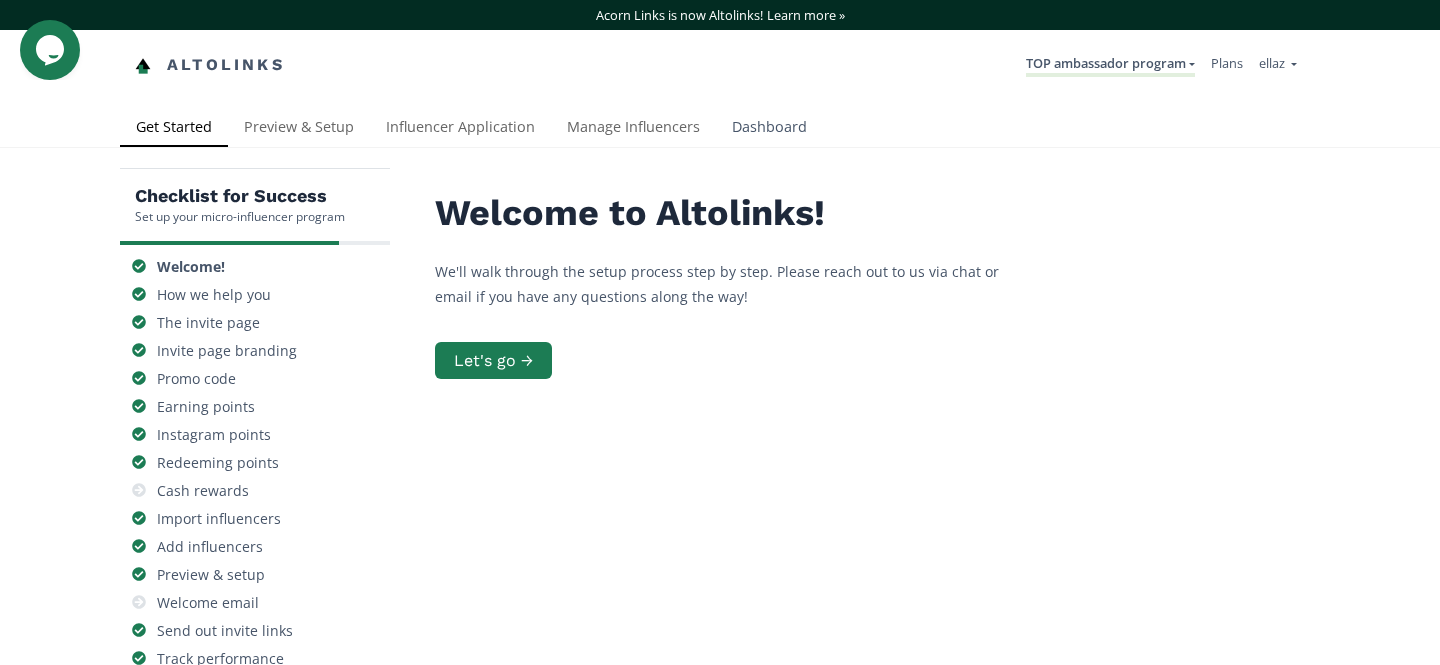 click on "Dashboard" at bounding box center (769, 129) 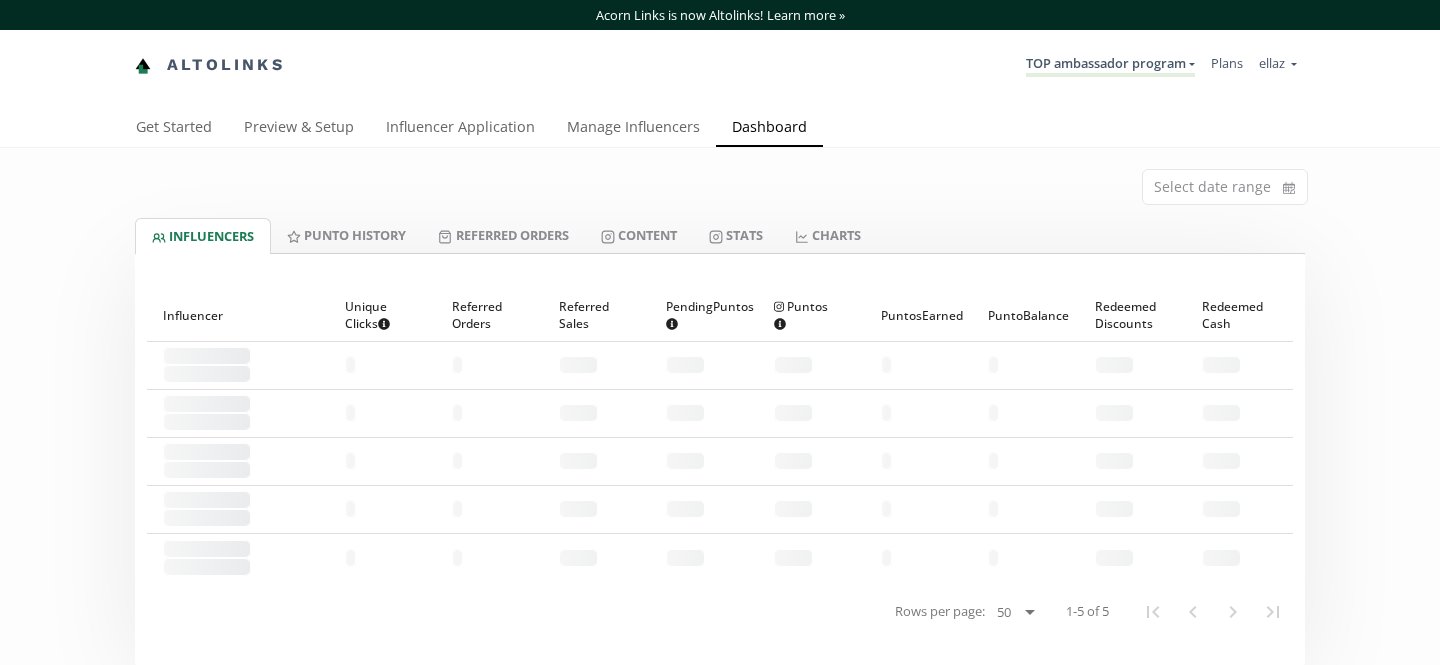 scroll, scrollTop: 0, scrollLeft: 0, axis: both 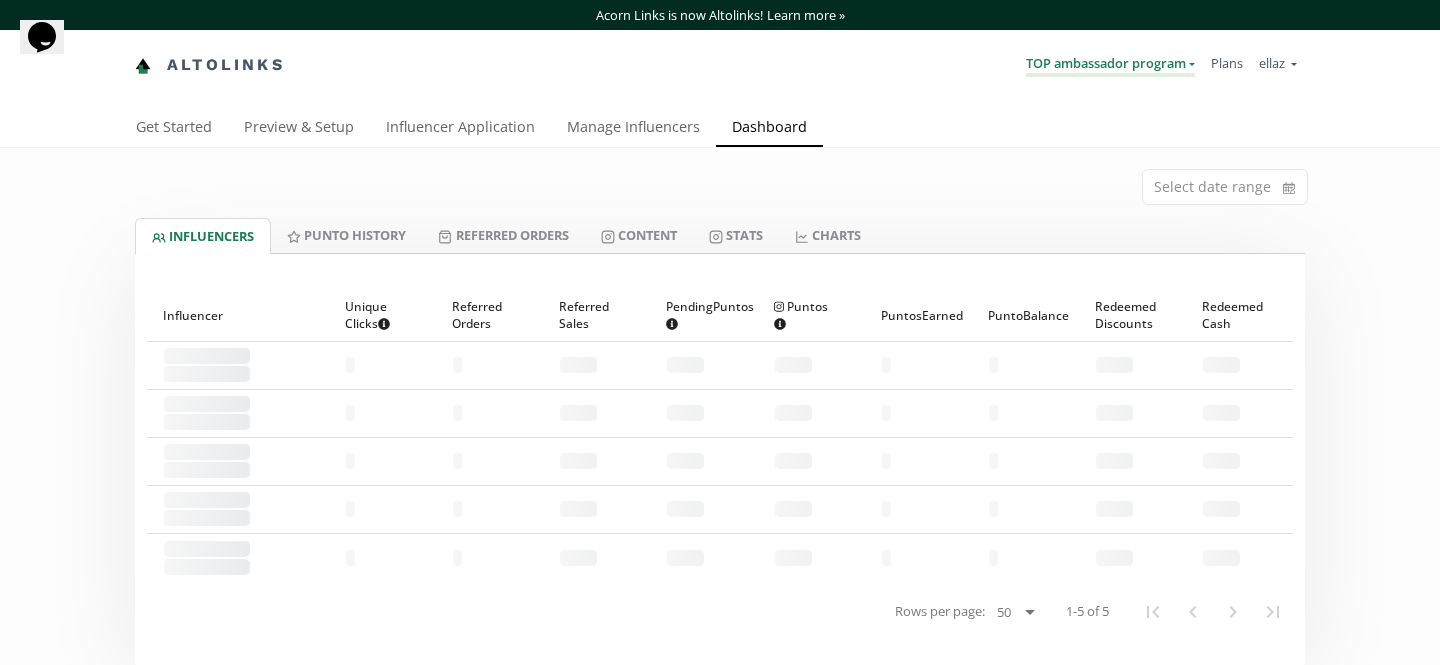 click on "TOP ambassador program" at bounding box center [1110, 65] 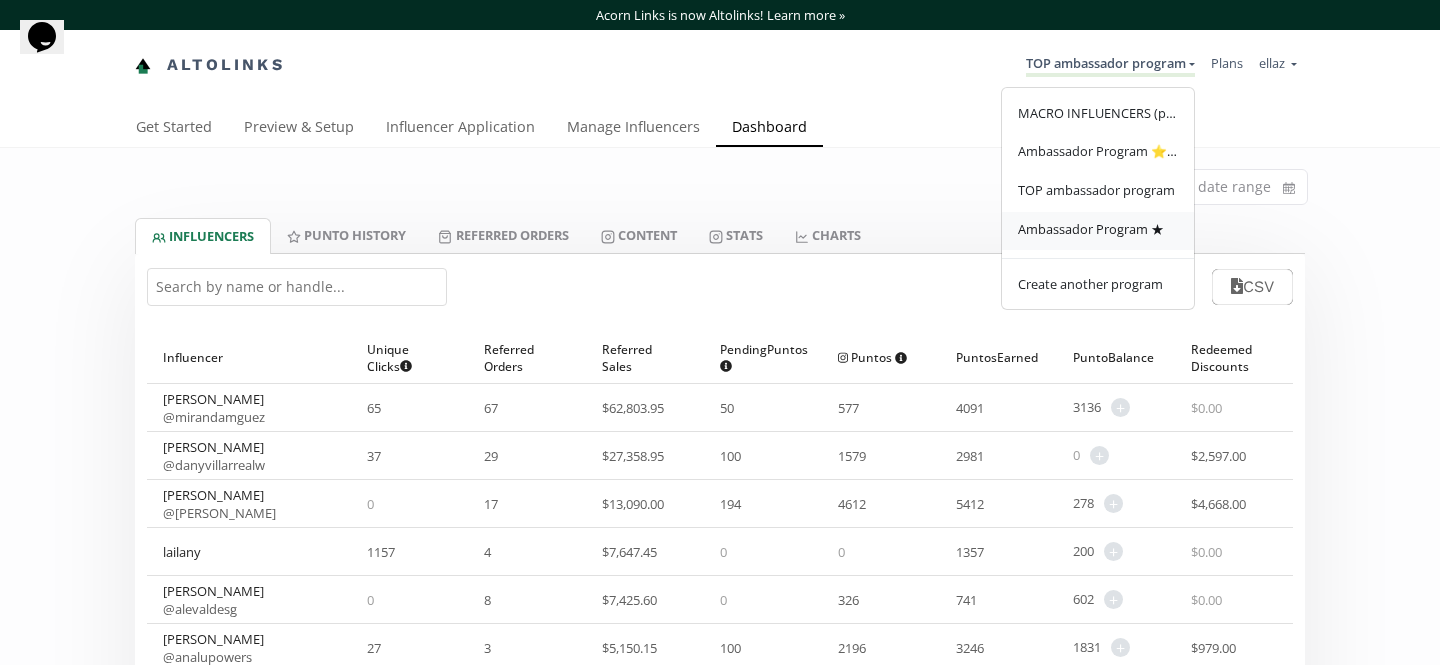 click on "Ambassador Program ★" at bounding box center [1091, 229] 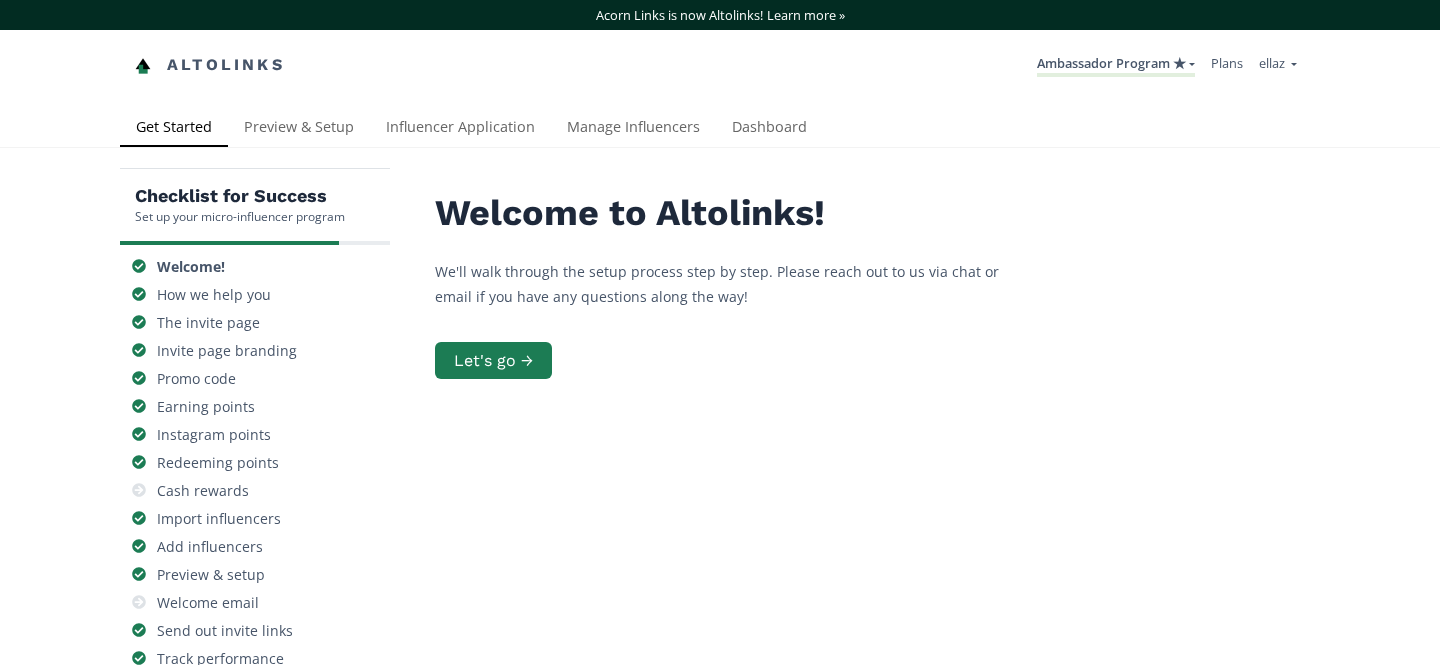 scroll, scrollTop: 0, scrollLeft: 0, axis: both 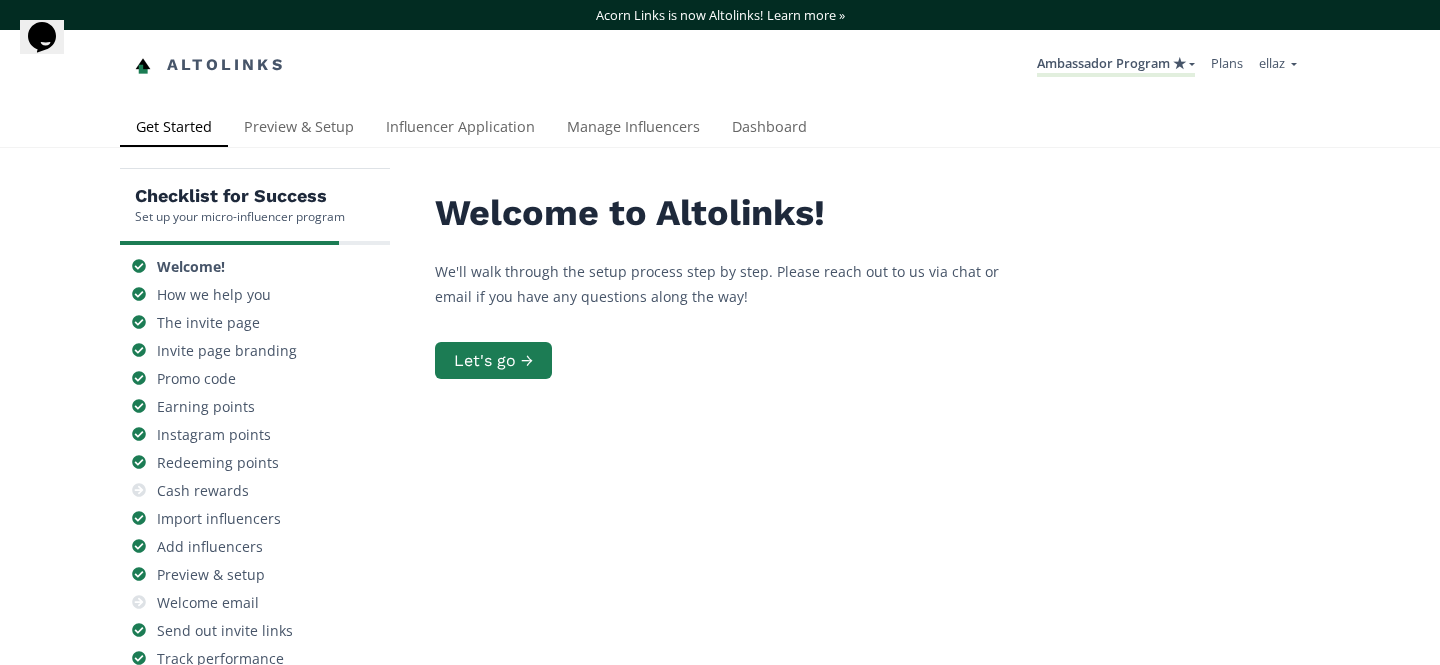 click on "Checklist for Success Set up your micro-influencer program Welcome! How we help you The invite page Invite page branding Promo code Earning points Instagram points Redeeming points Cash rewards Import influencers Add influencers Preview & setup Welcome email Send out invite links Track performance Automated emails We're here for you Welcome to Altolinks! We'll walk through the setup process step by step. Please reach out to us via chat or email if you have any questions along the way! Let's go →" at bounding box center (720, 529) 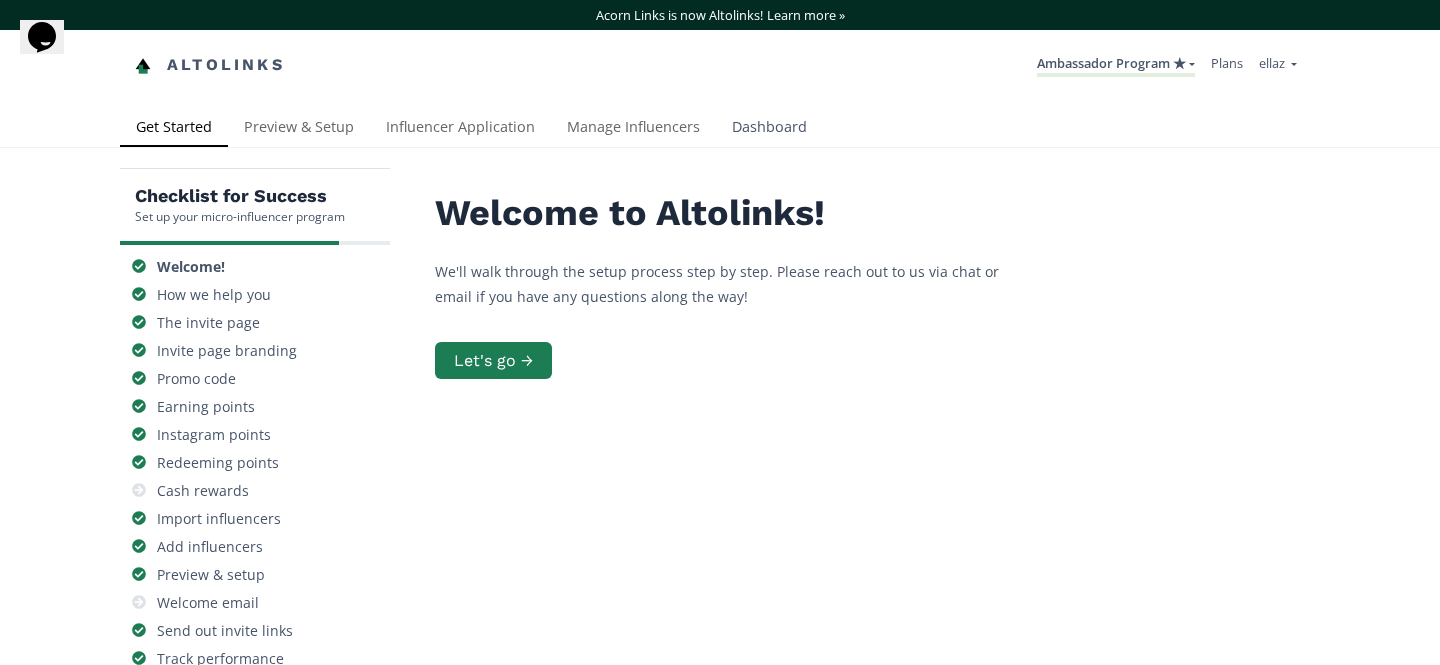 click on "Dashboard" at bounding box center [769, 129] 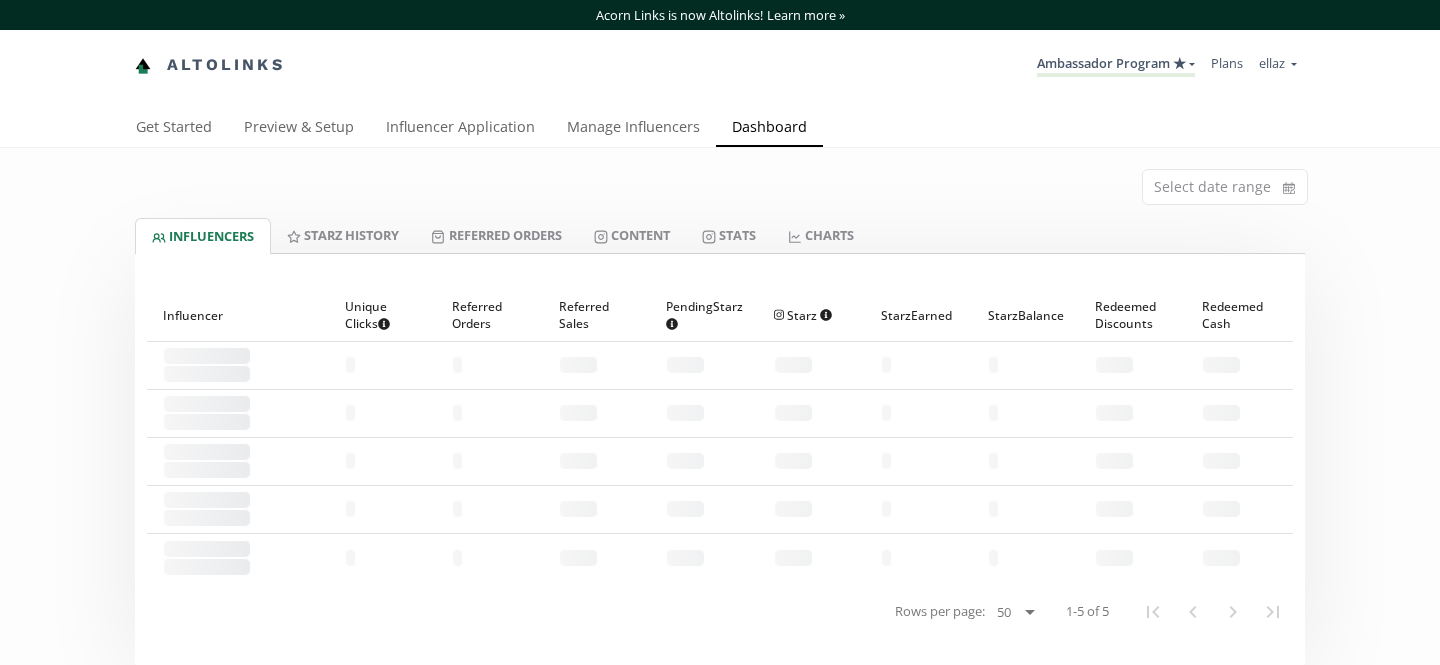 scroll, scrollTop: 0, scrollLeft: 0, axis: both 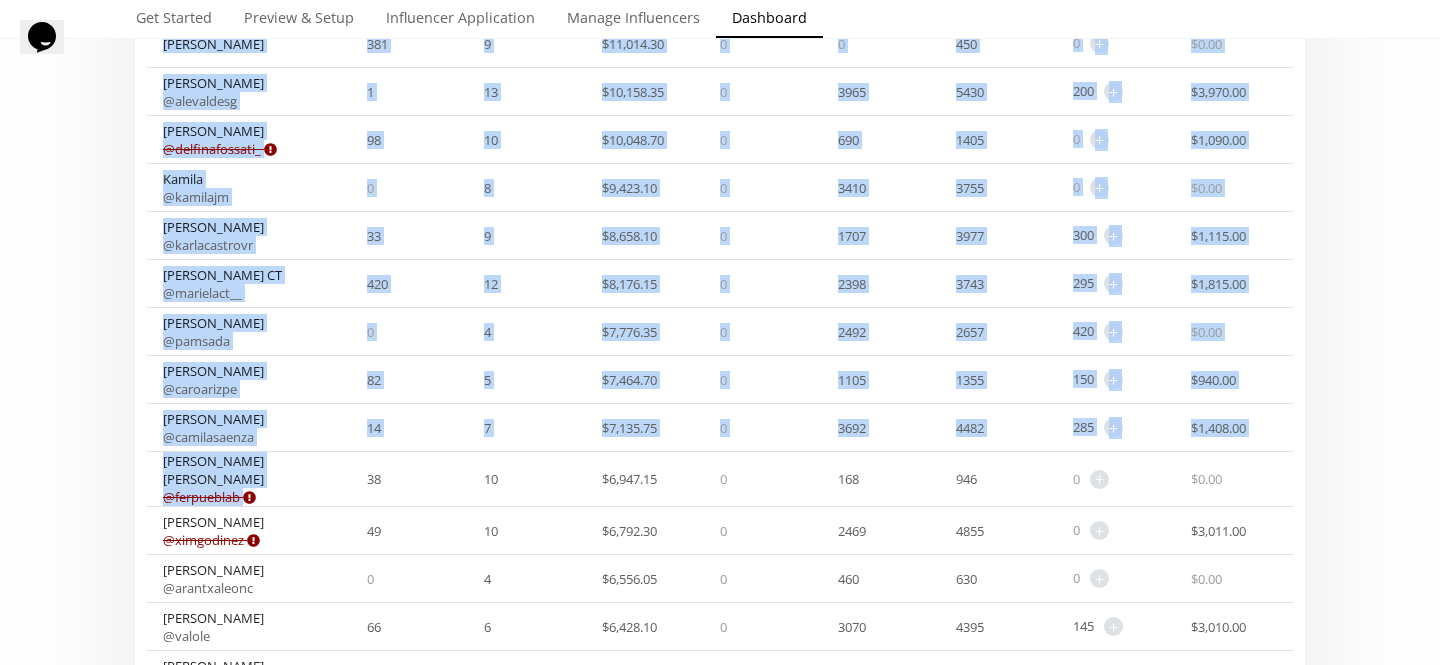 drag, startPoint x: 274, startPoint y: 481, endPoint x: 146, endPoint y: 461, distance: 129.55309 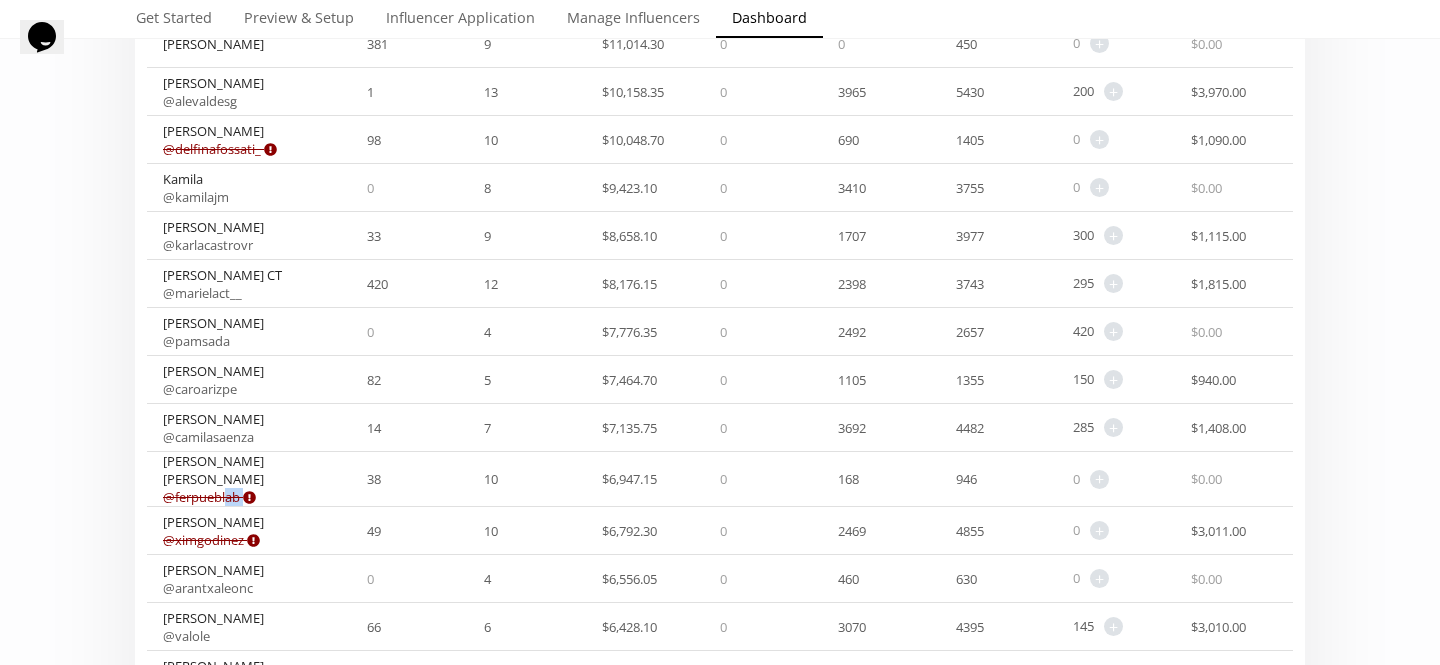 drag, startPoint x: 273, startPoint y: 482, endPoint x: 226, endPoint y: 470, distance: 48.507732 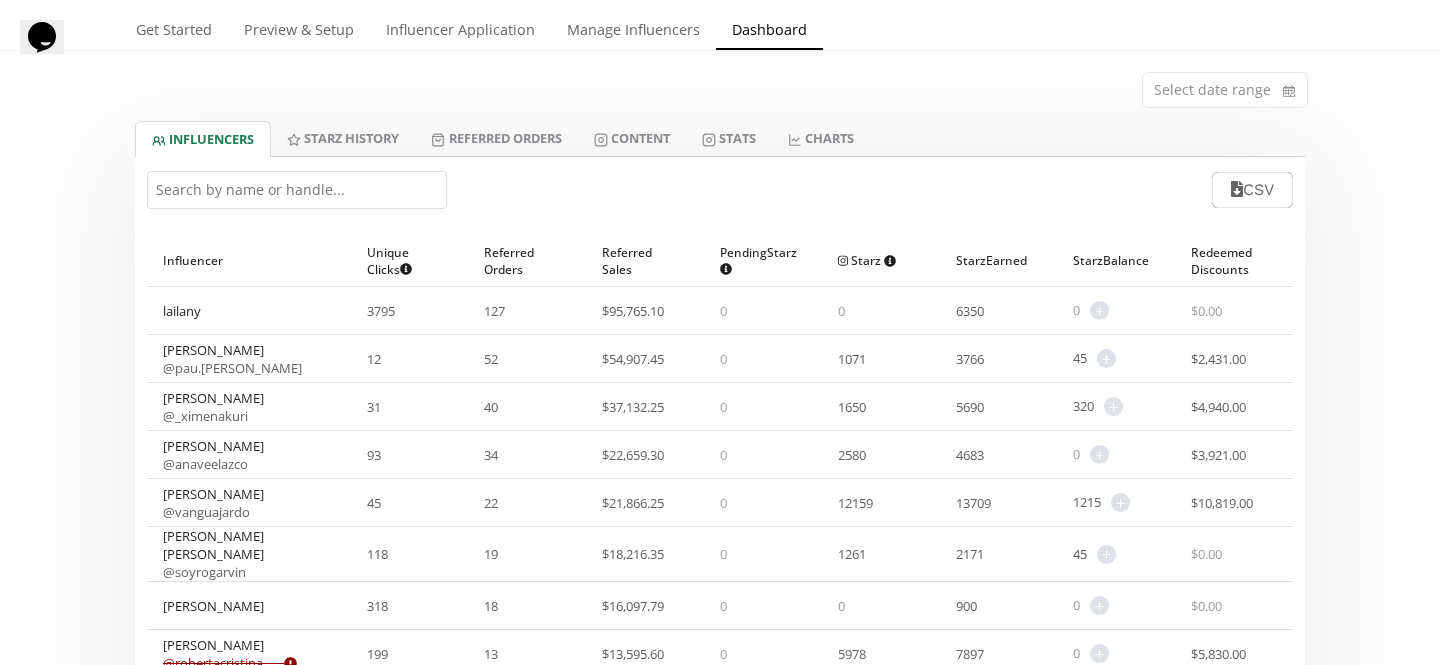 scroll, scrollTop: 0, scrollLeft: 0, axis: both 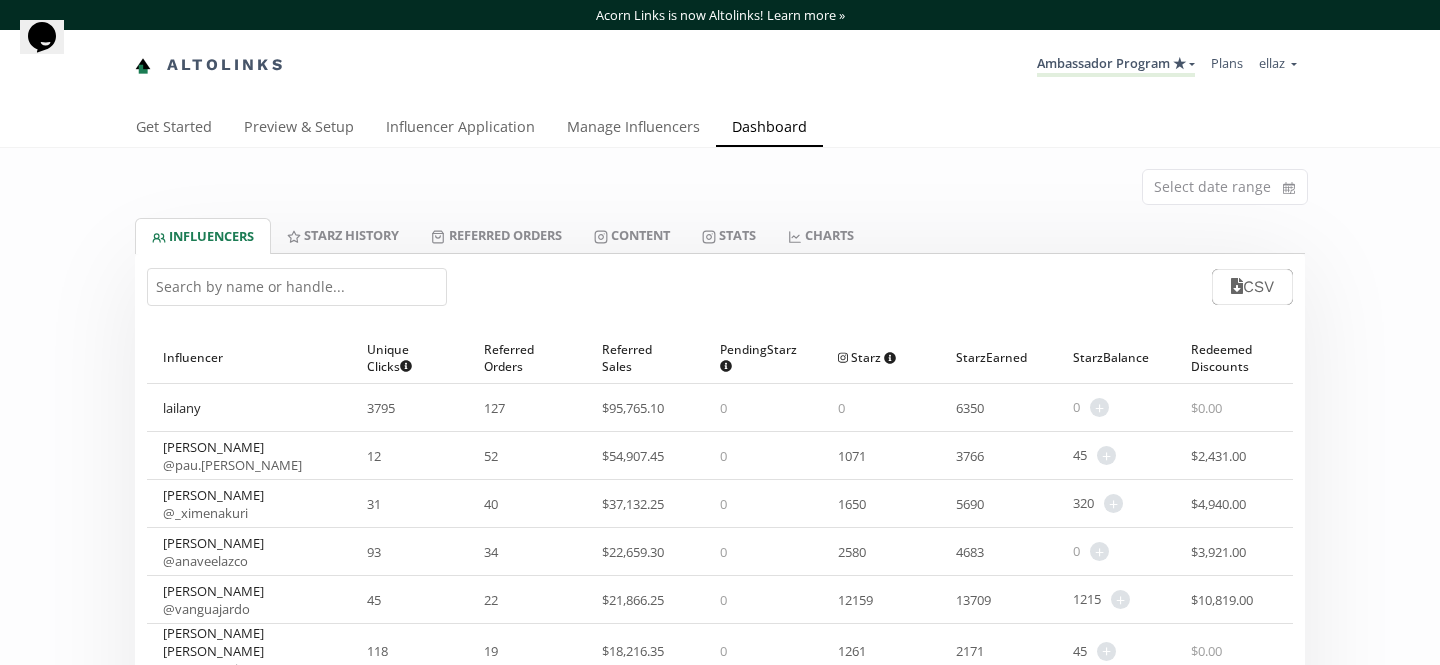 click on "Ambassador Program ★
MACRO INFLUENCERS (prog ventas)
Ambassador Program ⭐️⭐️
TOP ambassador program
Ambassador Program ★
Create another program" at bounding box center (1116, 65) 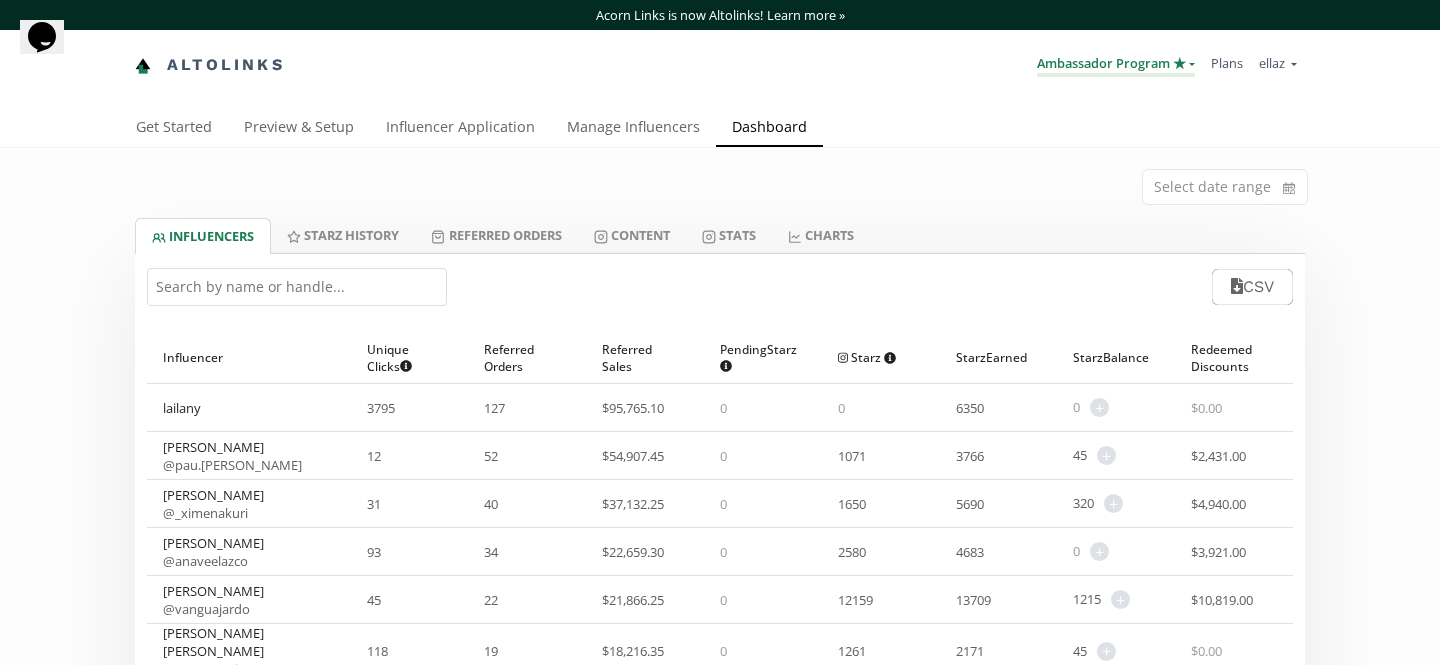 click on "Ambassador Program ★" at bounding box center [1116, 65] 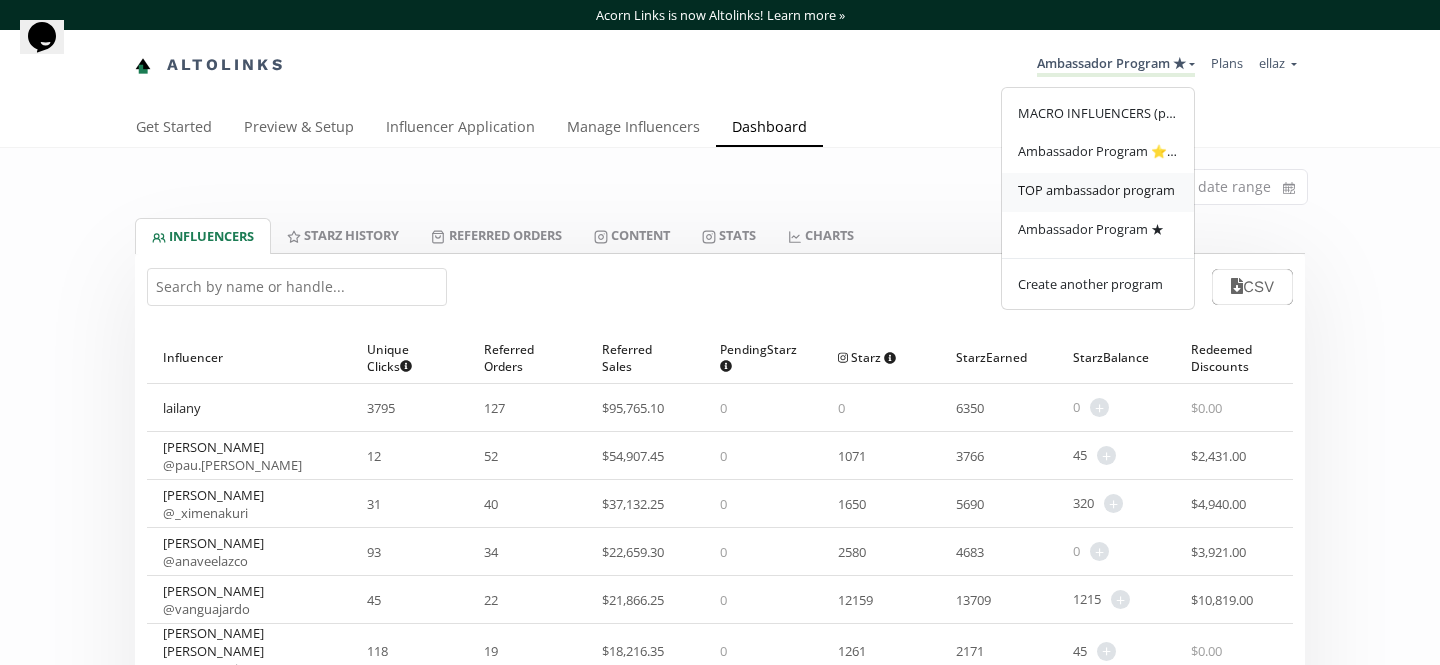 click on "TOP ambassador program" at bounding box center [1098, 192] 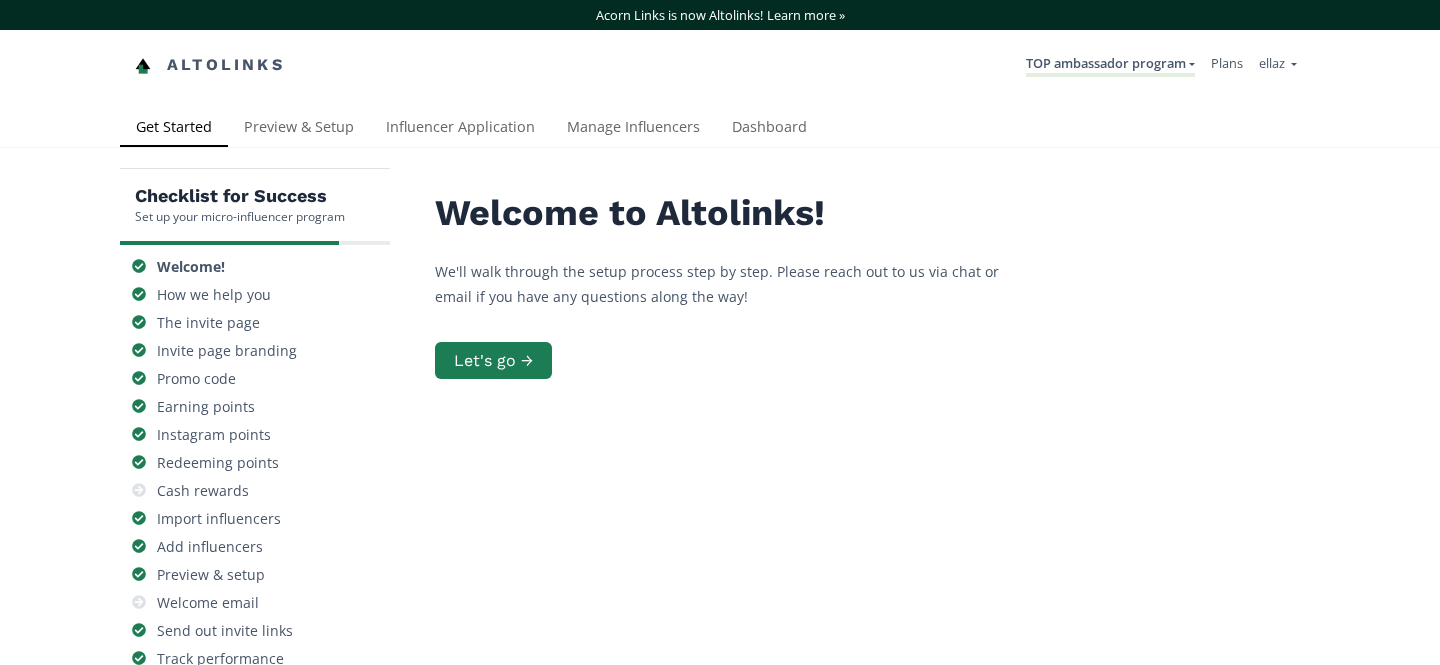 scroll, scrollTop: 0, scrollLeft: 0, axis: both 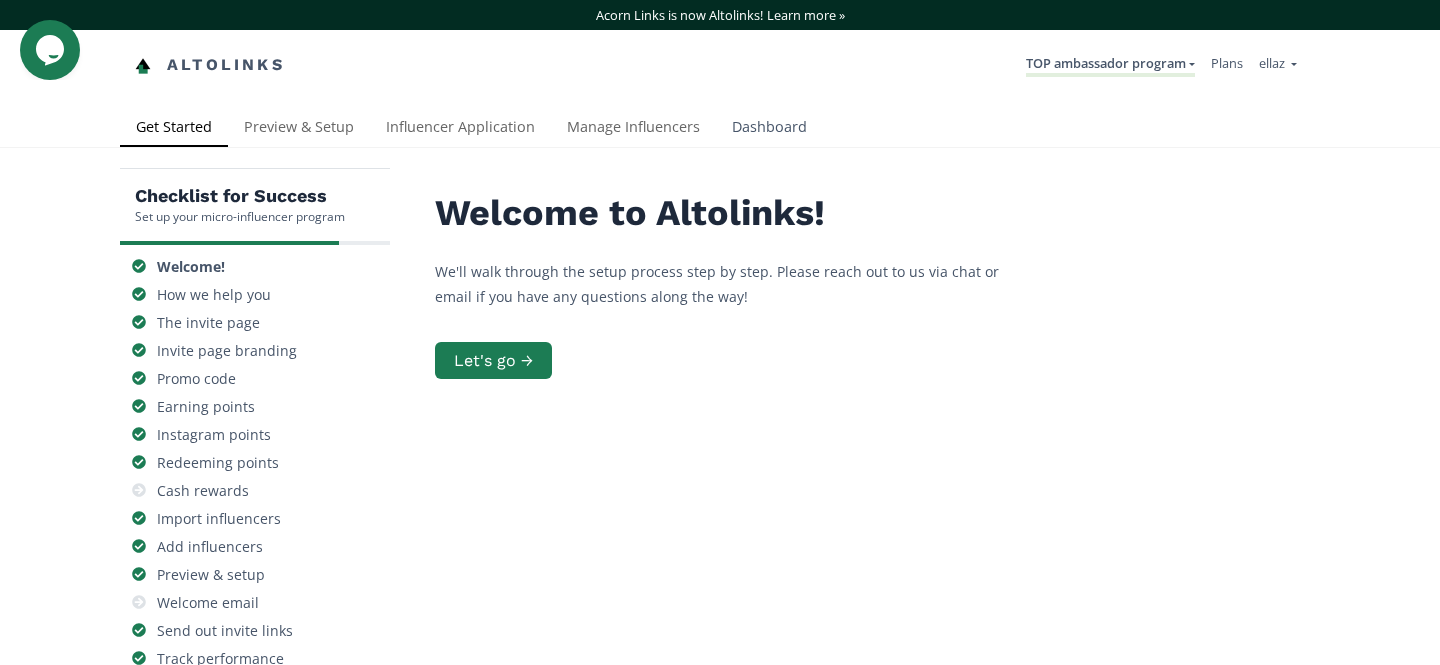 click on "Dashboard" at bounding box center [769, 129] 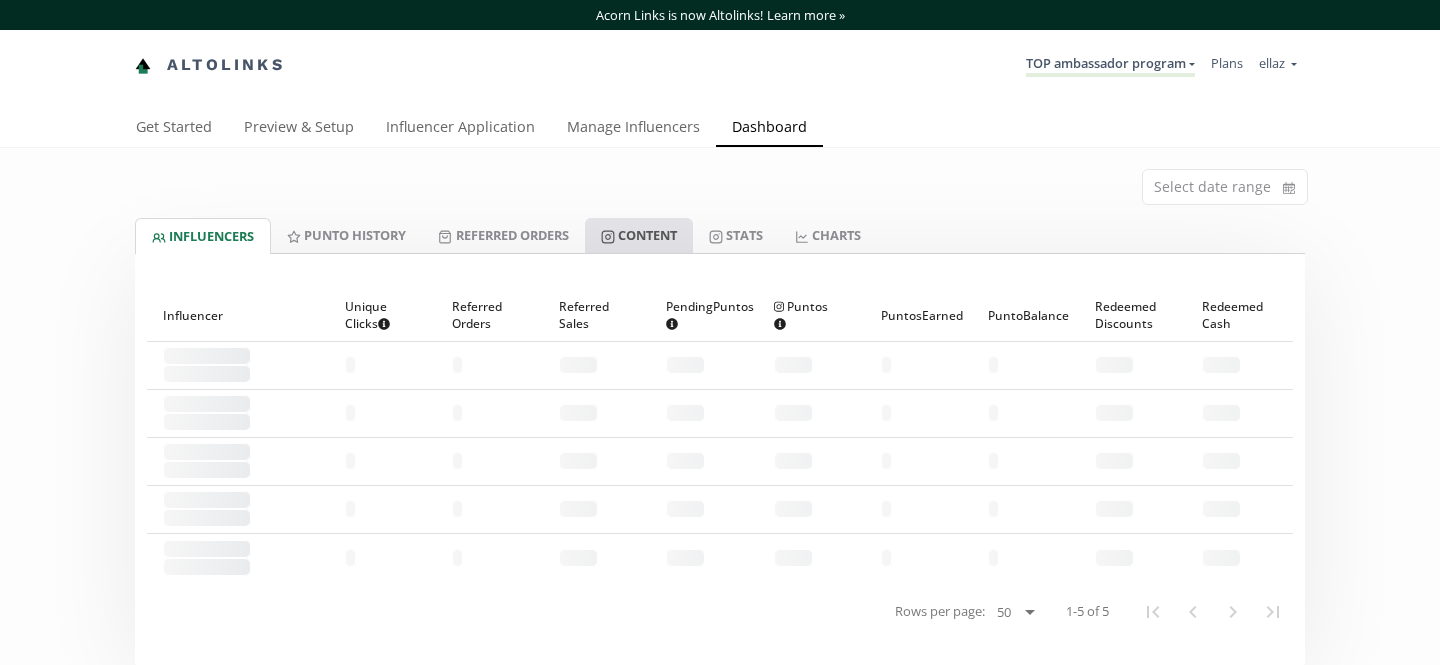 scroll, scrollTop: 0, scrollLeft: 0, axis: both 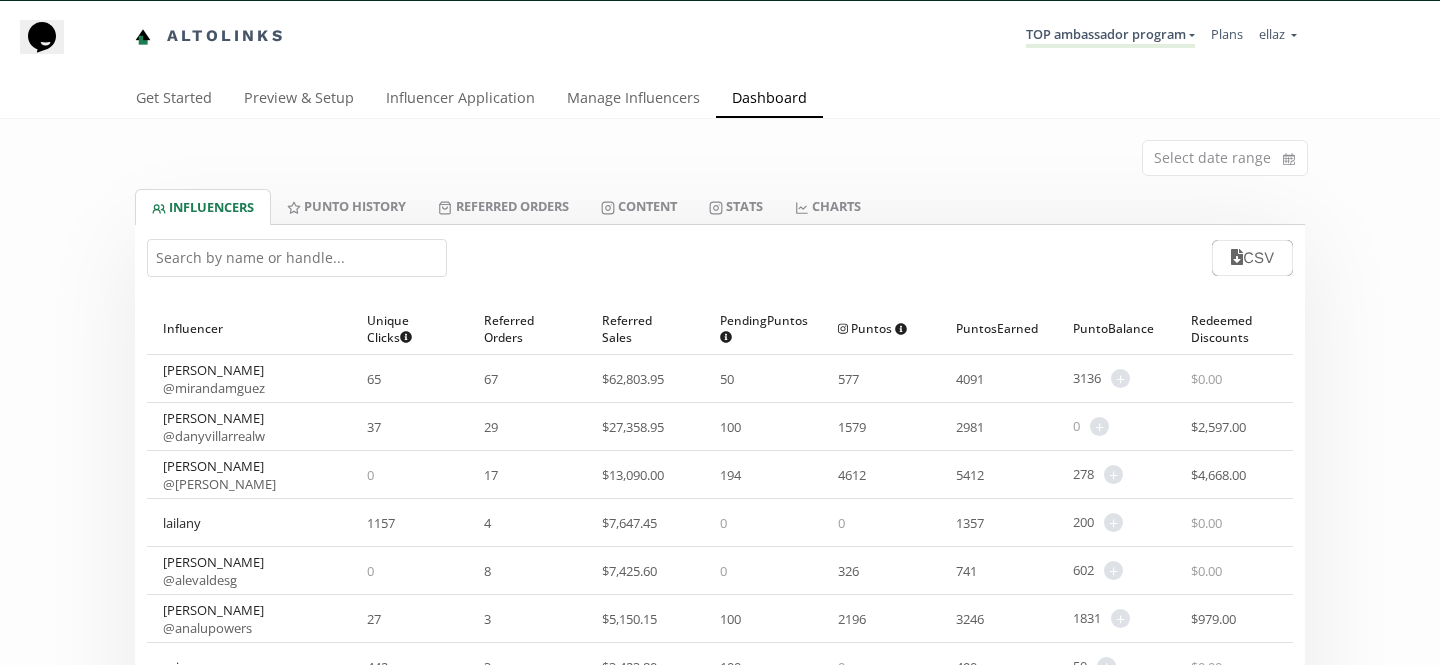 click on "Select date range" at bounding box center [720, 154] 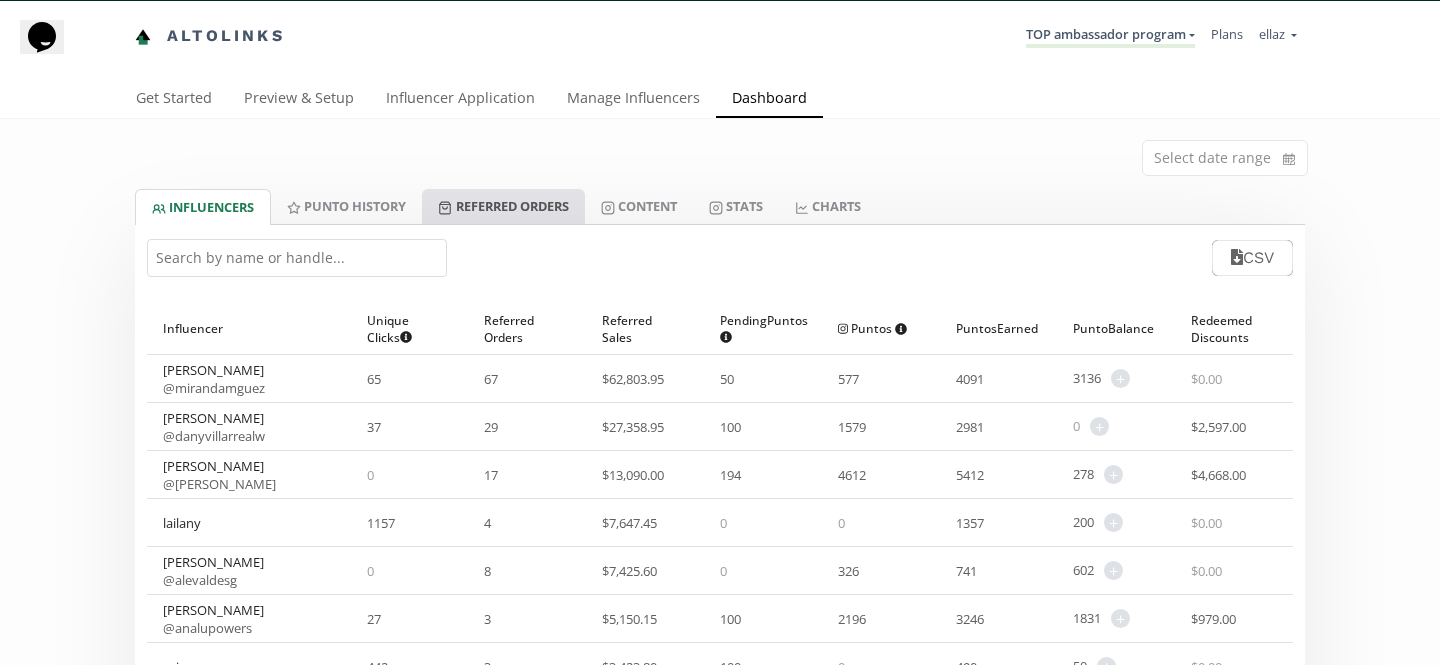 click on "Referred Orders" at bounding box center (503, 206) 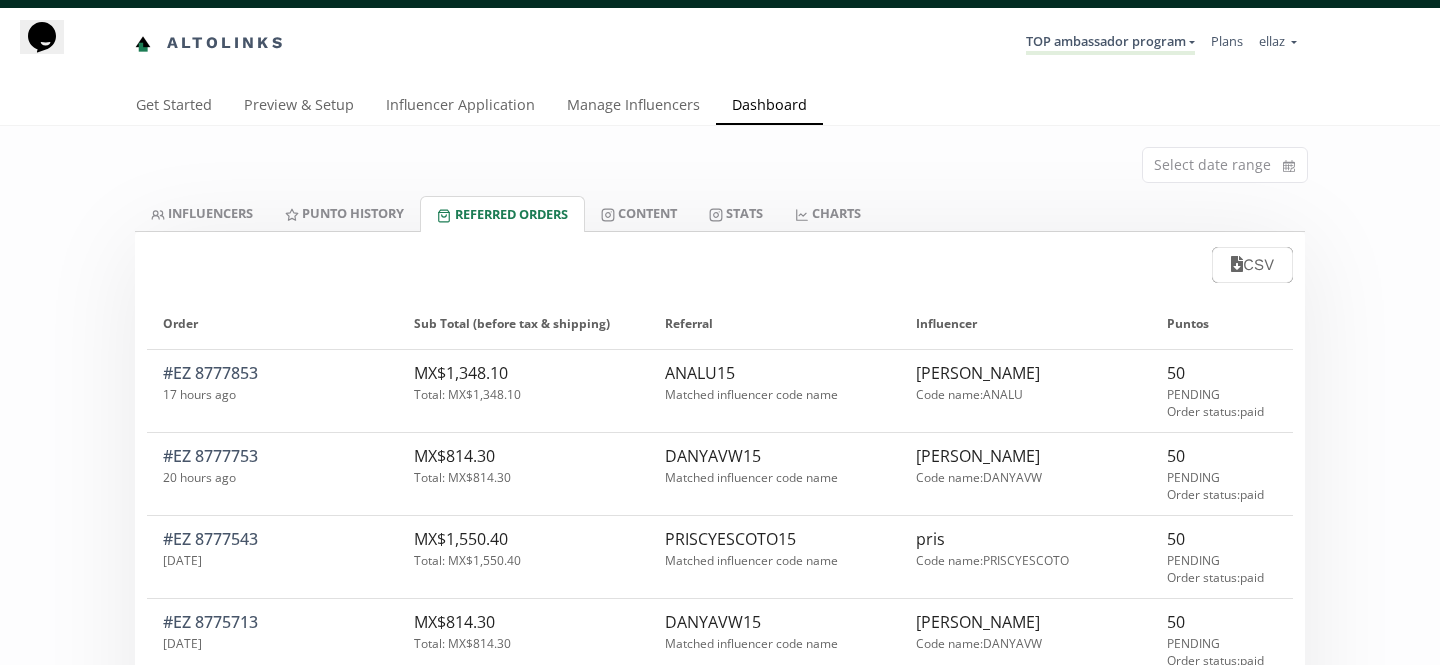 scroll, scrollTop: 20, scrollLeft: 0, axis: vertical 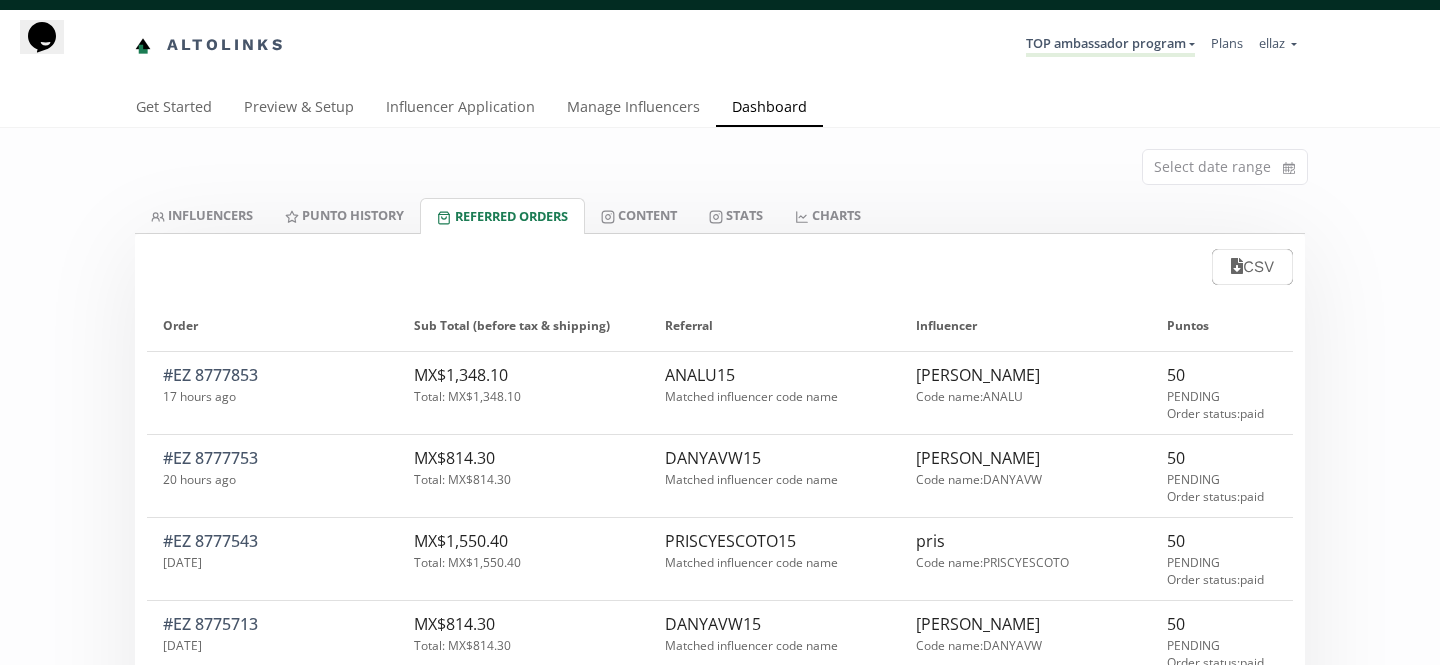 click on "CSV" at bounding box center (720, 261) 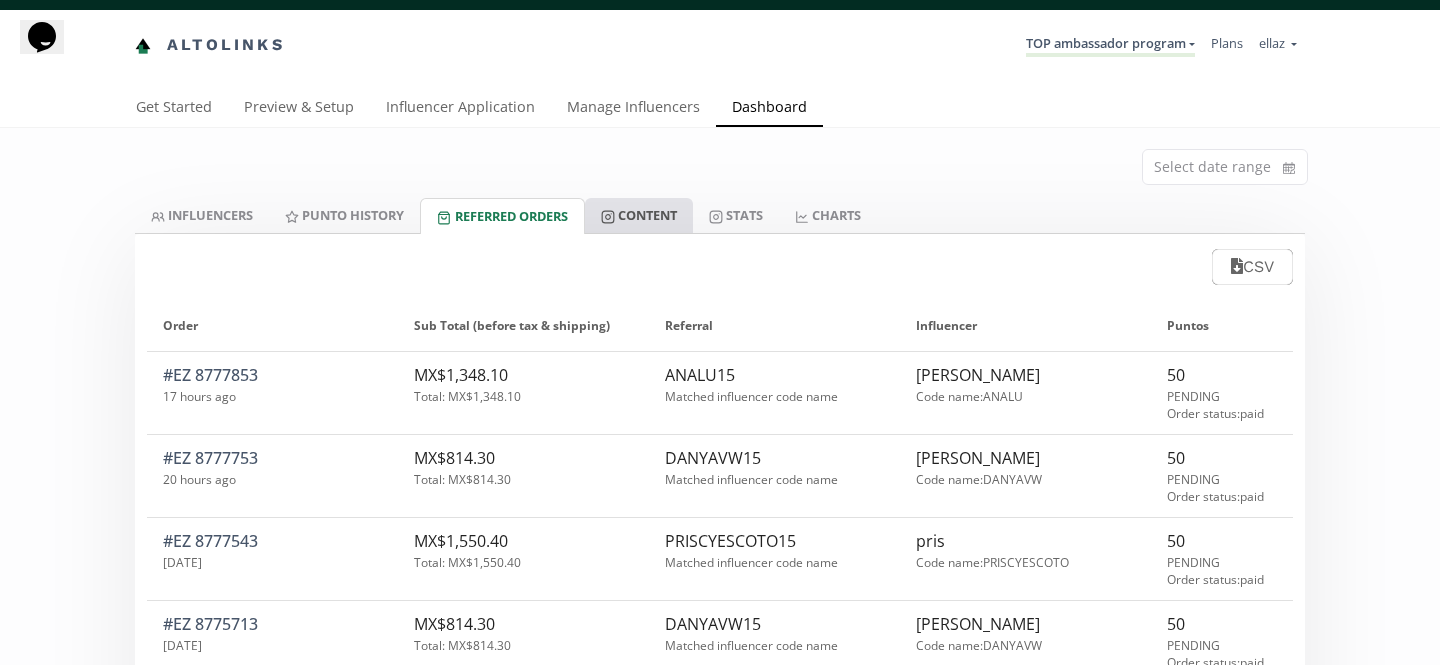 click on "Content" at bounding box center (639, 215) 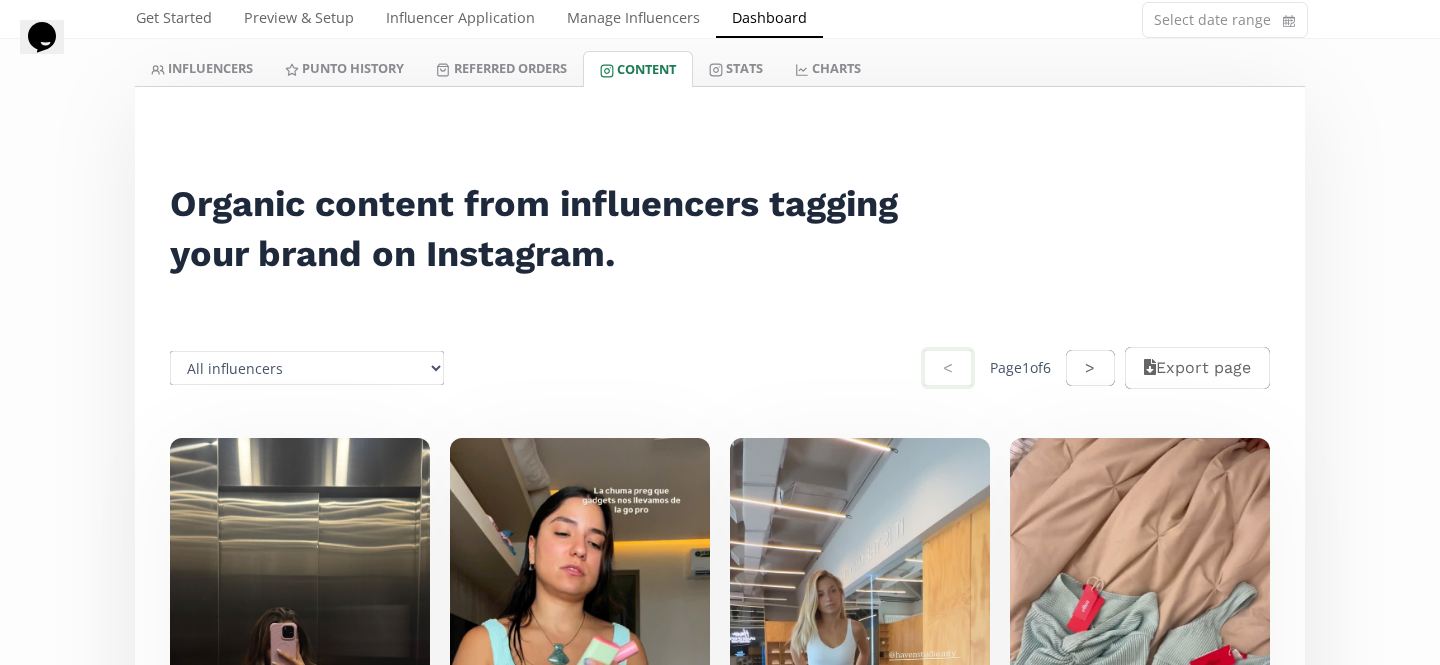scroll, scrollTop: 129, scrollLeft: 0, axis: vertical 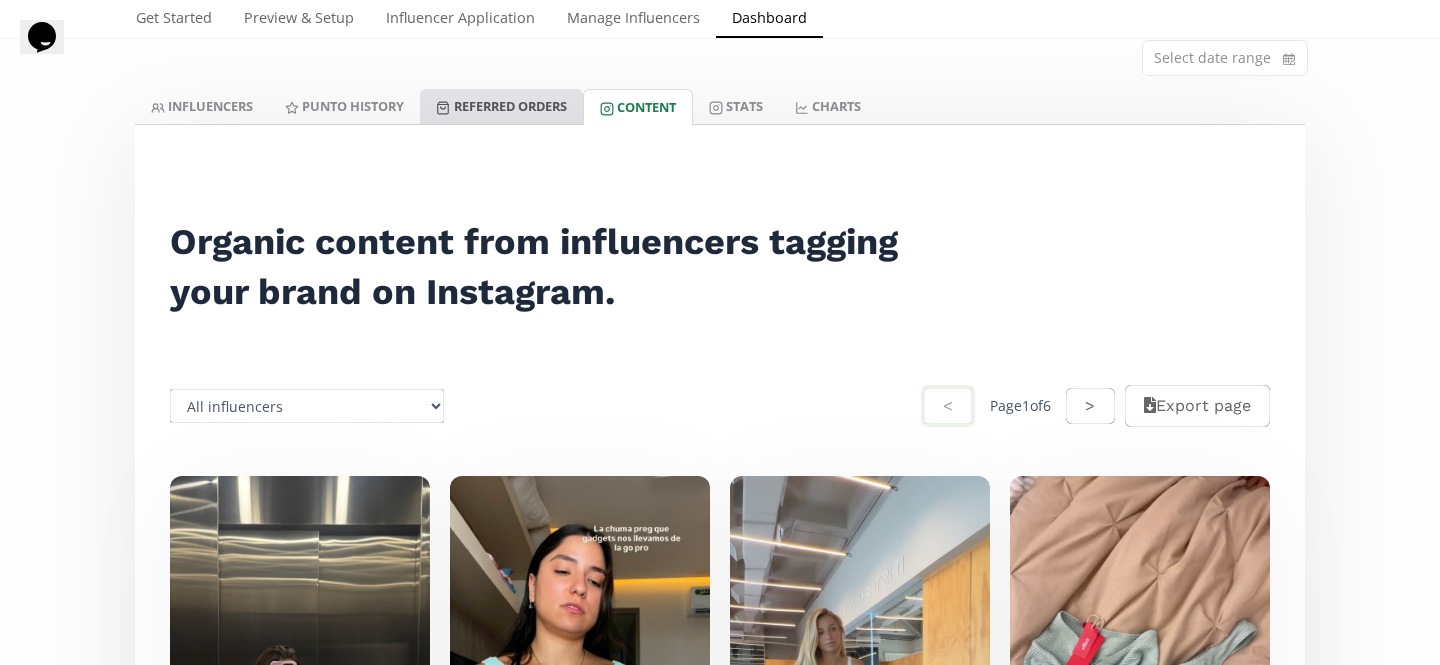 click on "Referred Orders" at bounding box center [501, 106] 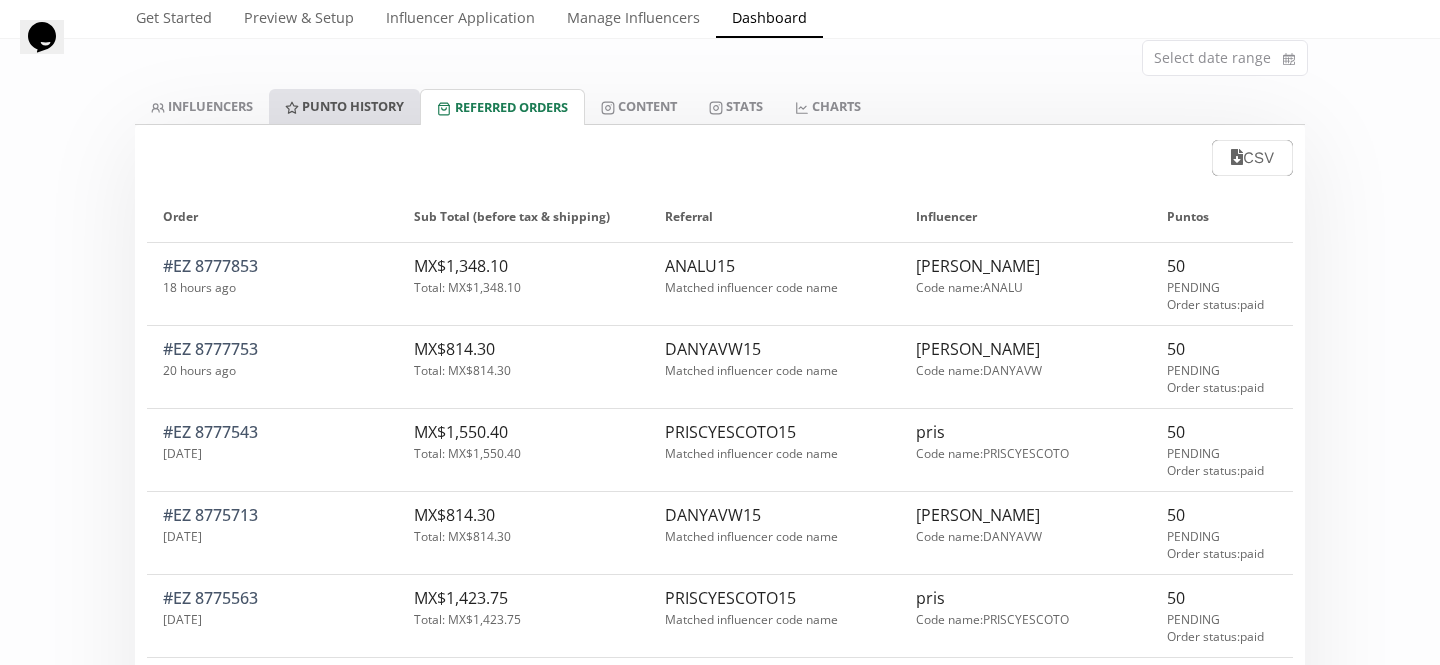 click on "Punto HISTORY" at bounding box center (344, 106) 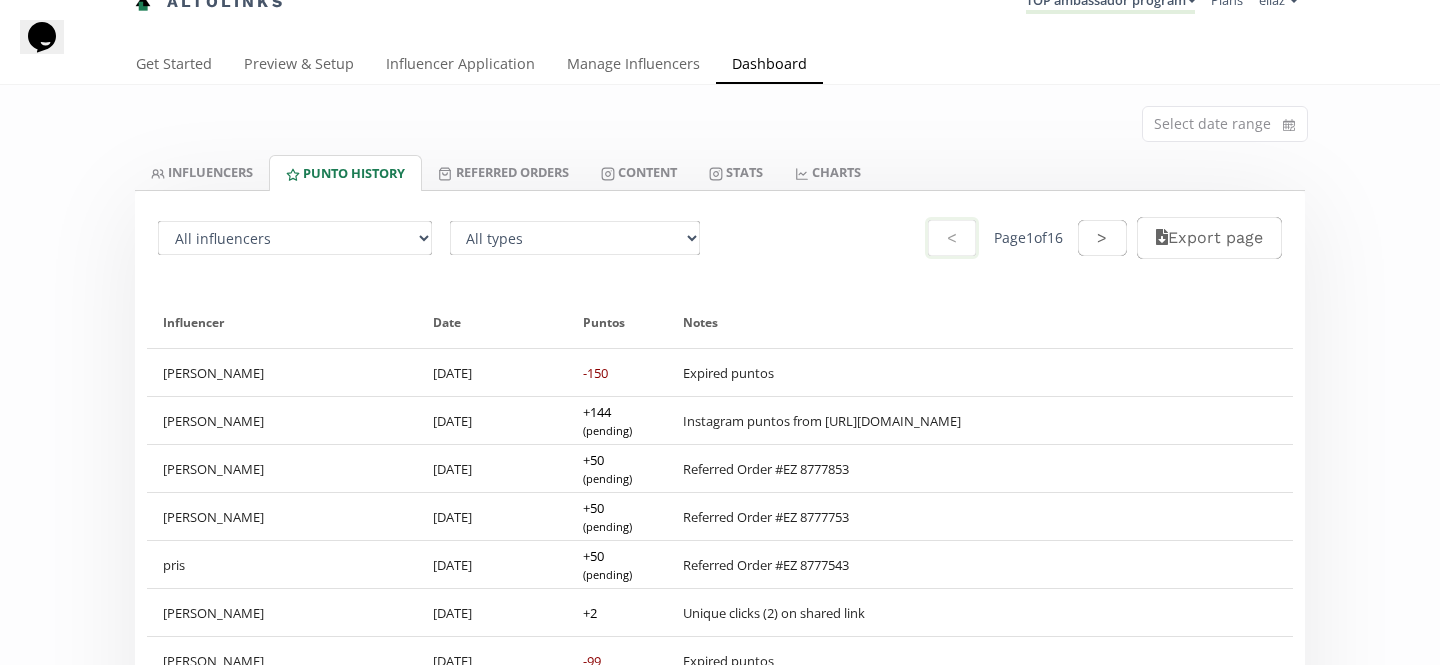 scroll, scrollTop: 0, scrollLeft: 0, axis: both 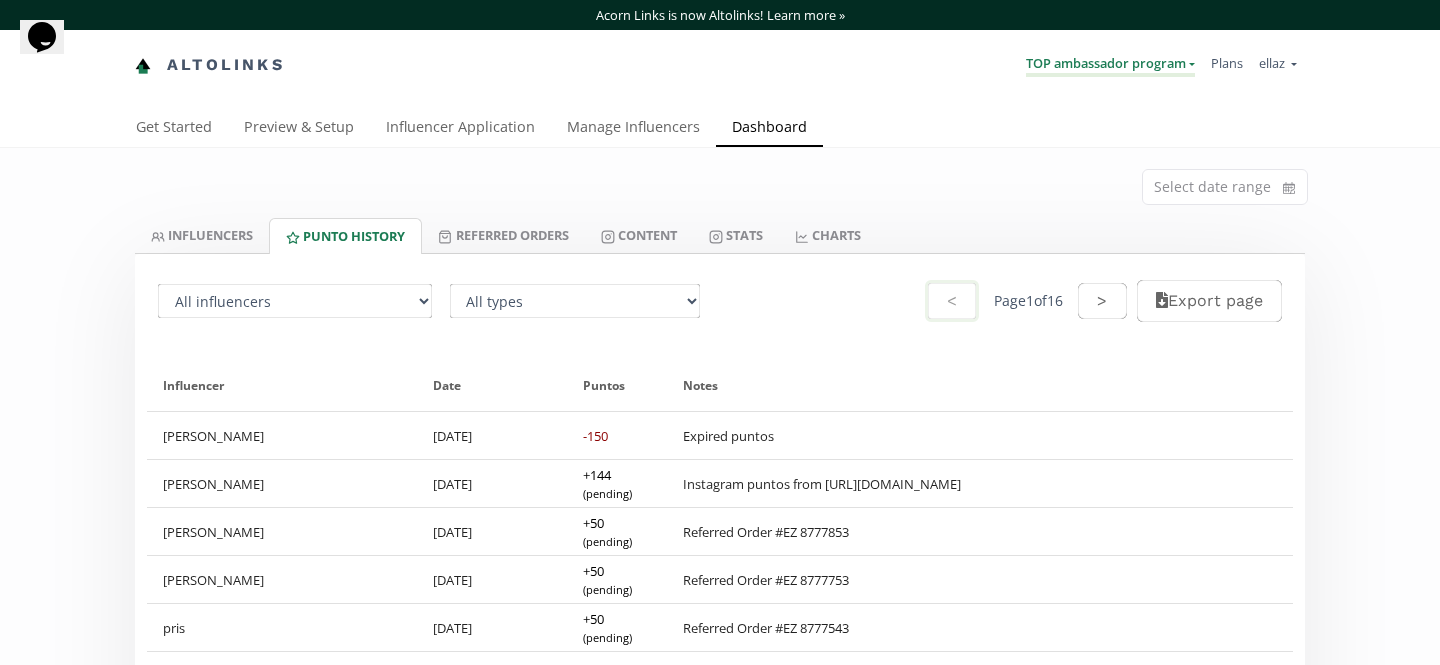 click on "TOP ambassador program" at bounding box center (1110, 65) 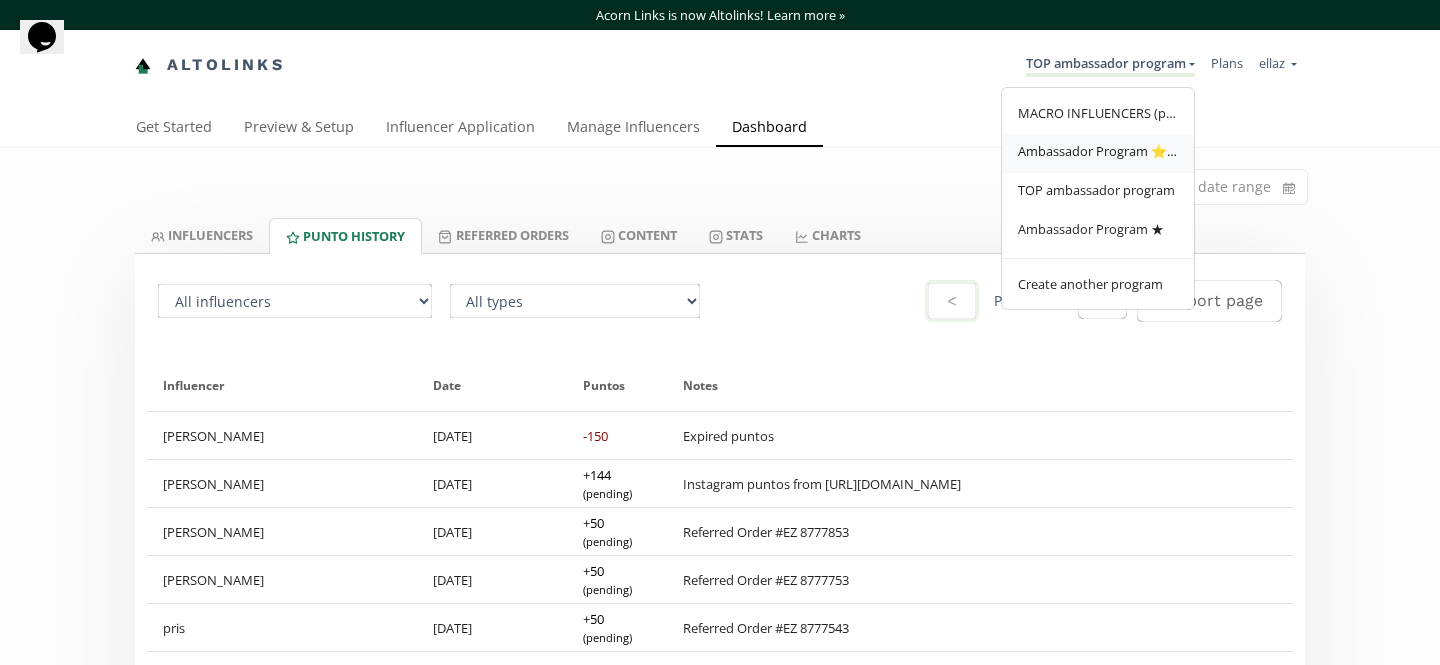 click on "Ambassador Program ⭐️⭐️" at bounding box center [1098, 153] 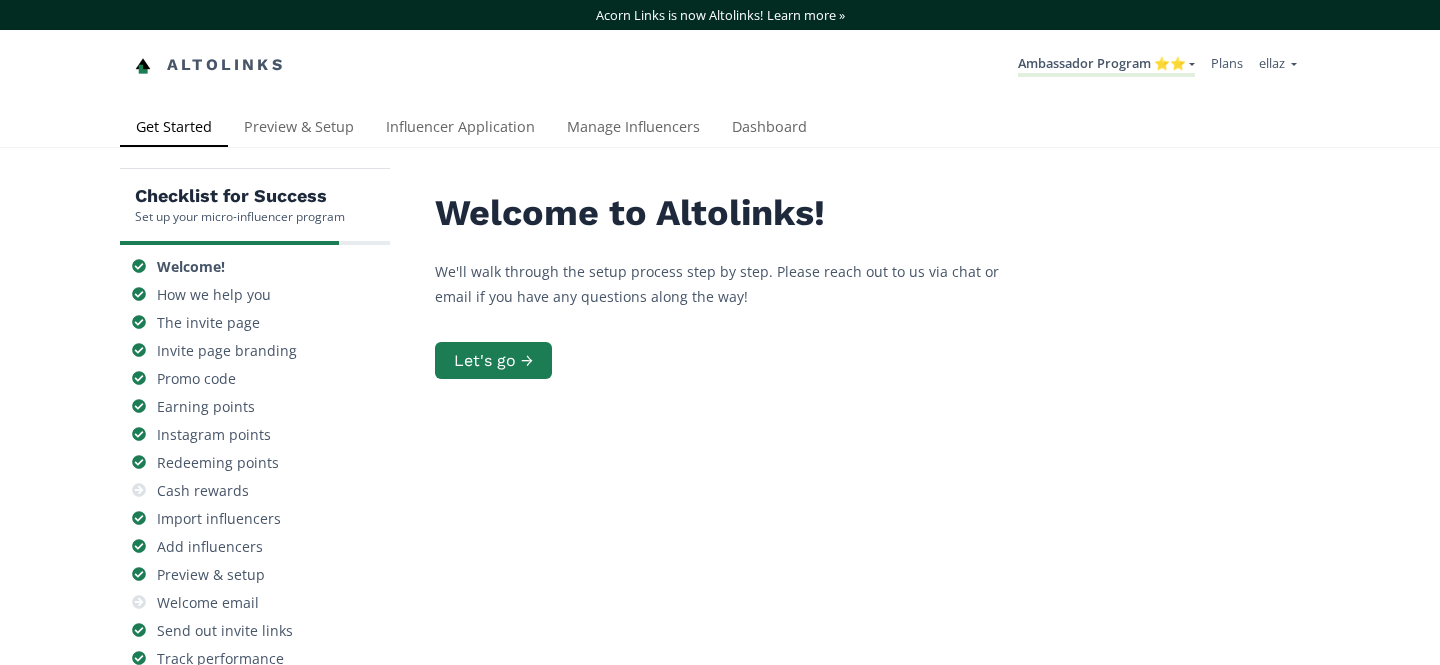 scroll, scrollTop: 0, scrollLeft: 0, axis: both 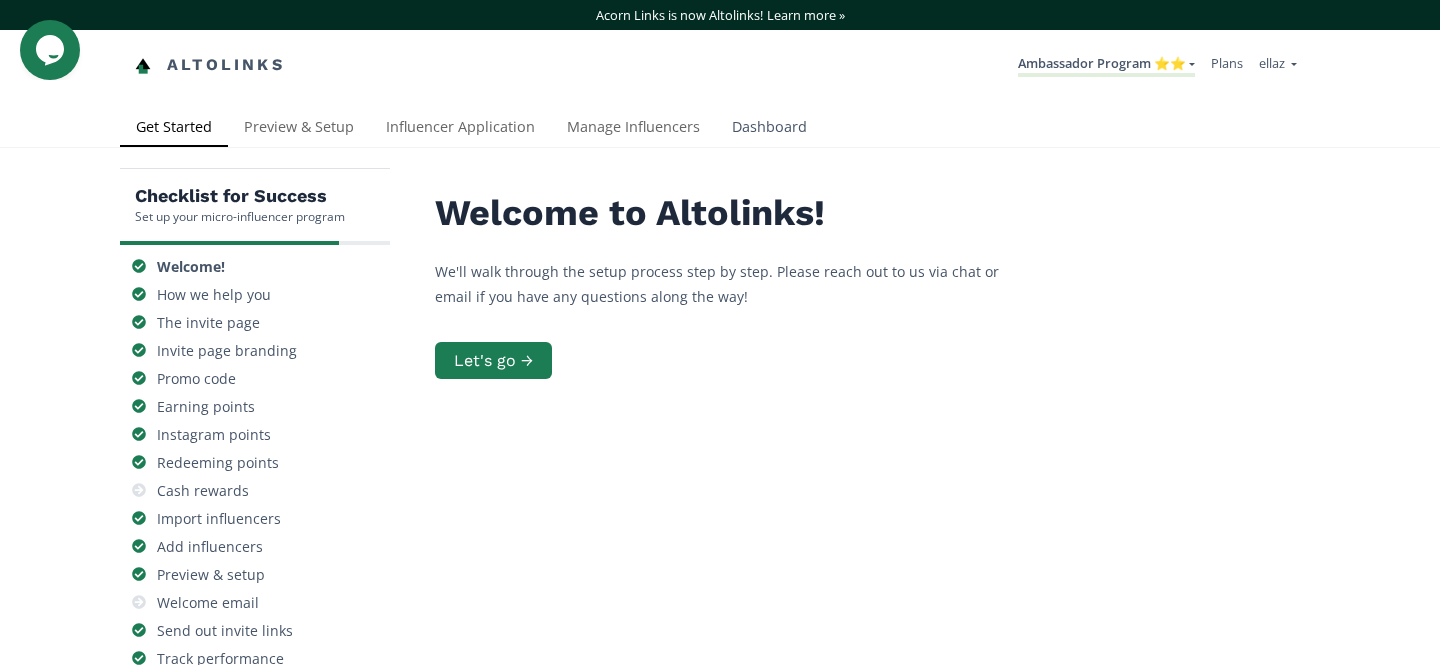 click on "Dashboard" at bounding box center (769, 129) 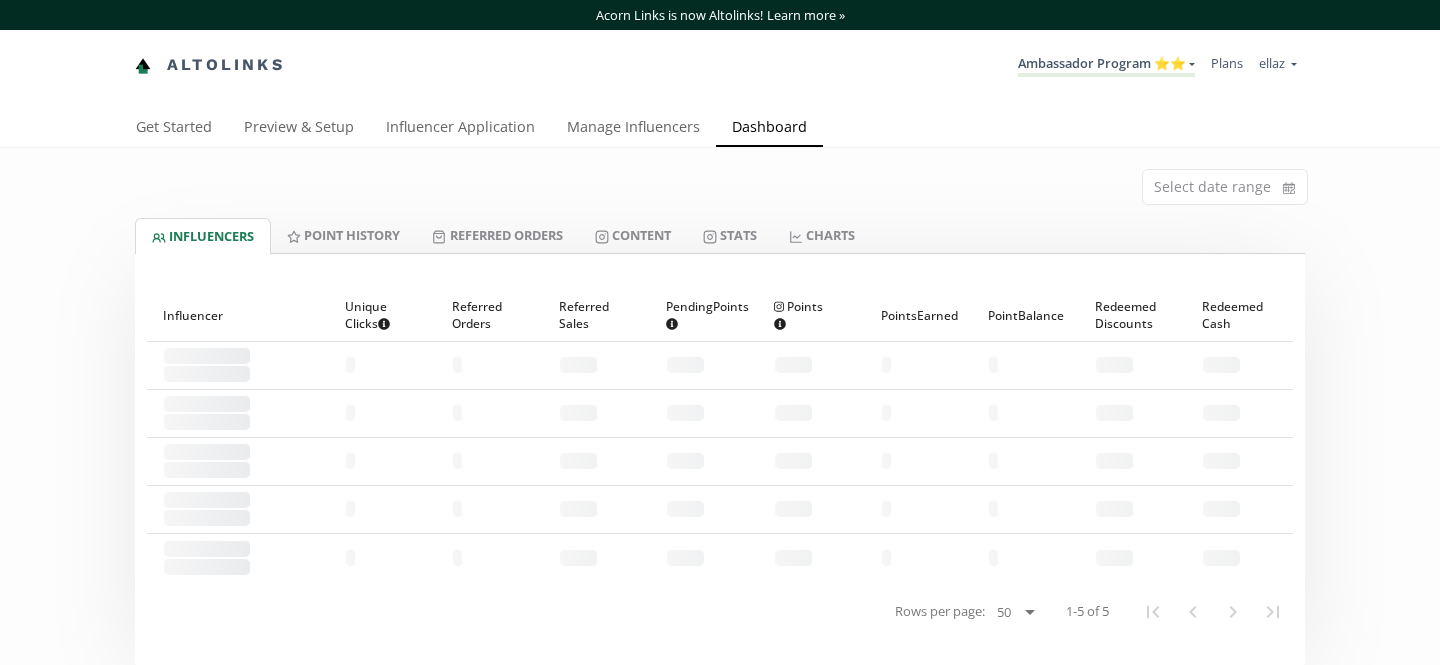 scroll, scrollTop: 0, scrollLeft: 0, axis: both 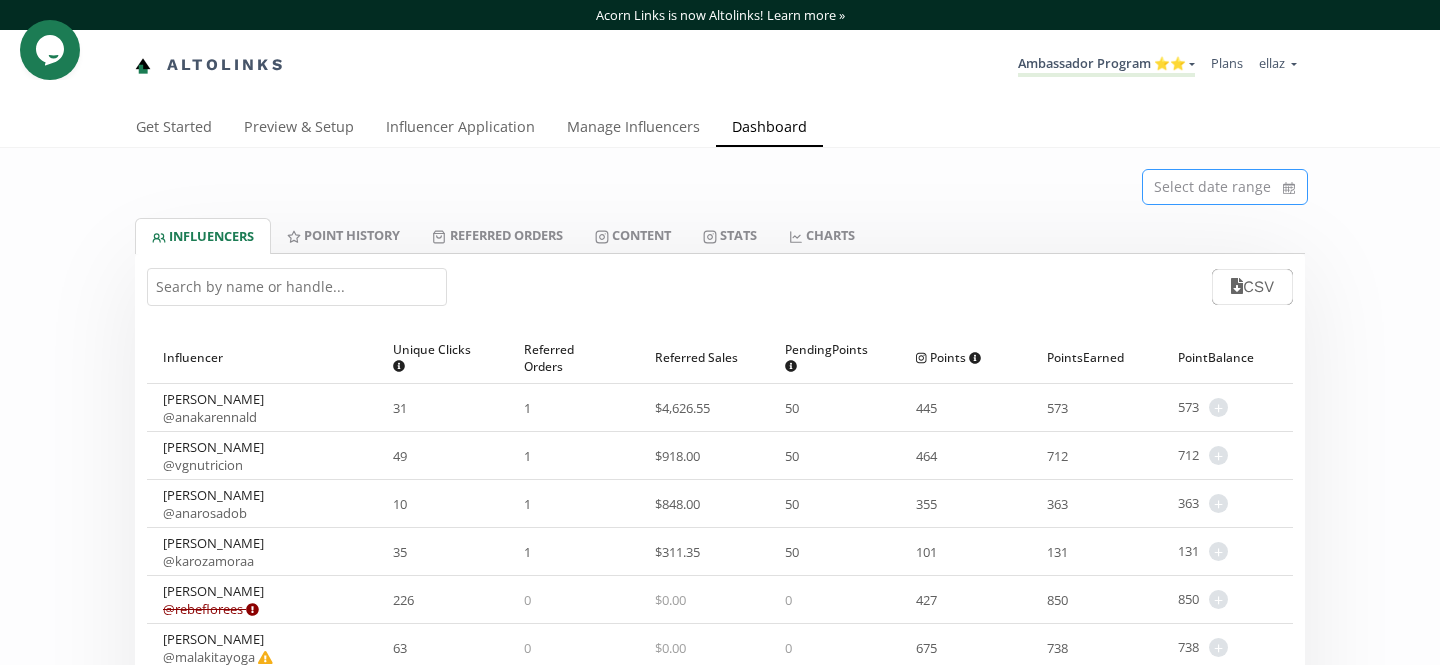 click at bounding box center [1225, 187] 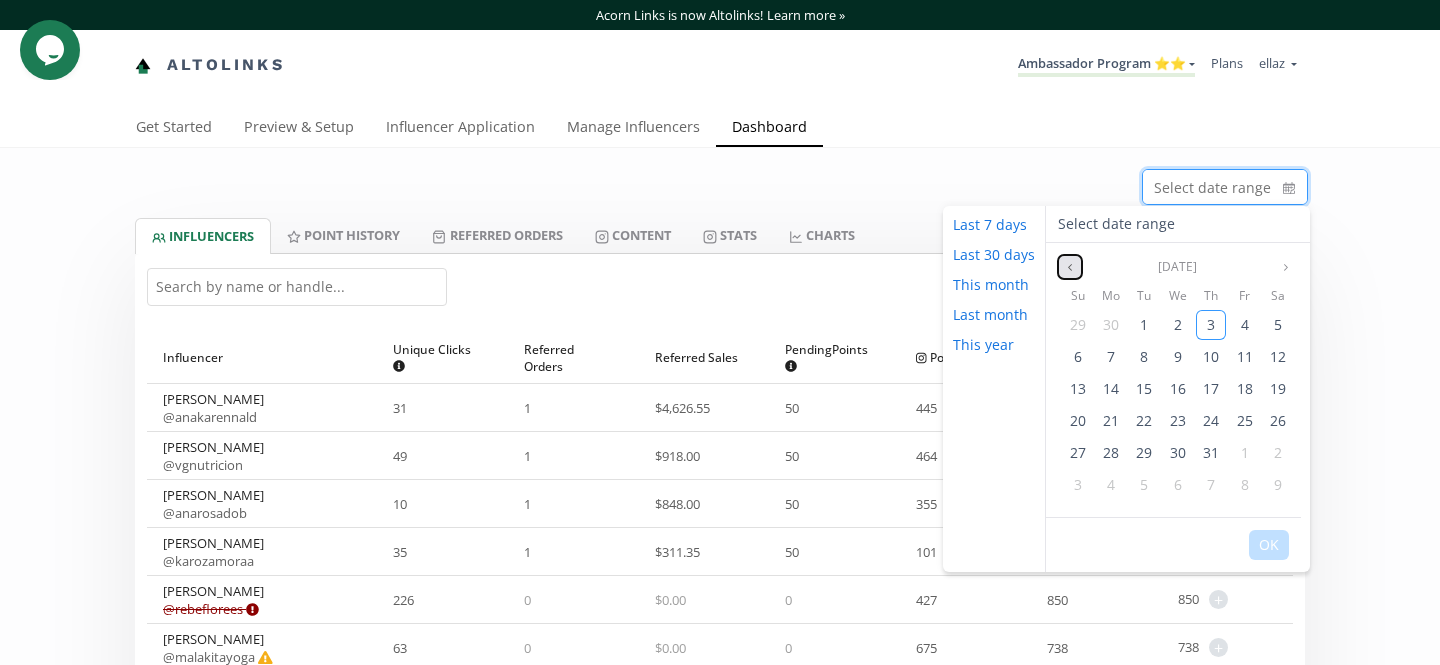 click 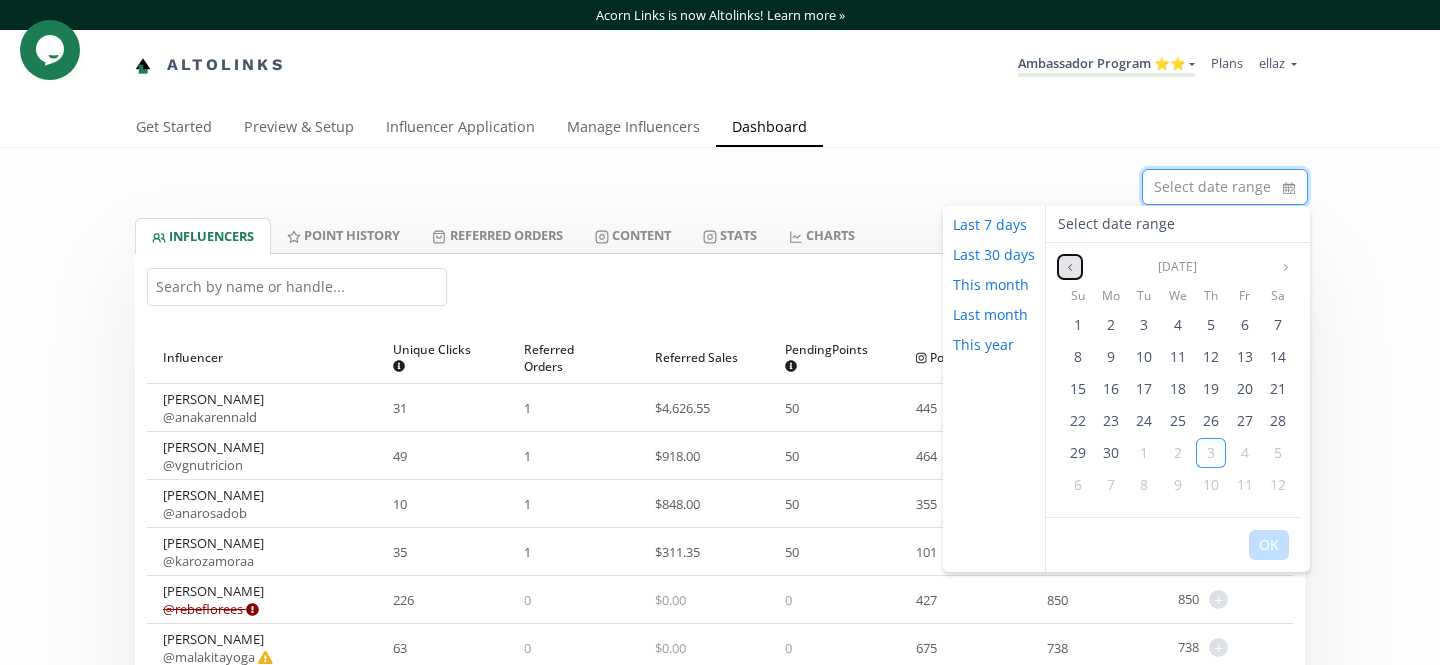 click 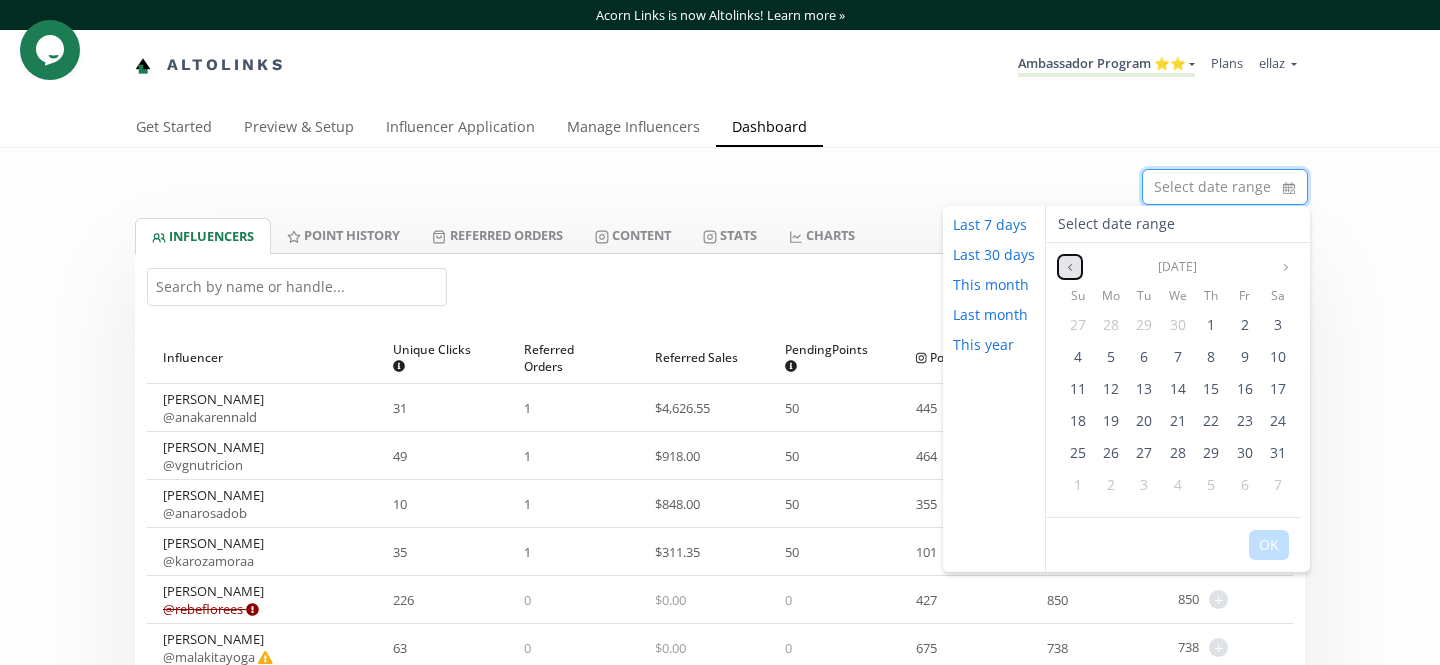 click 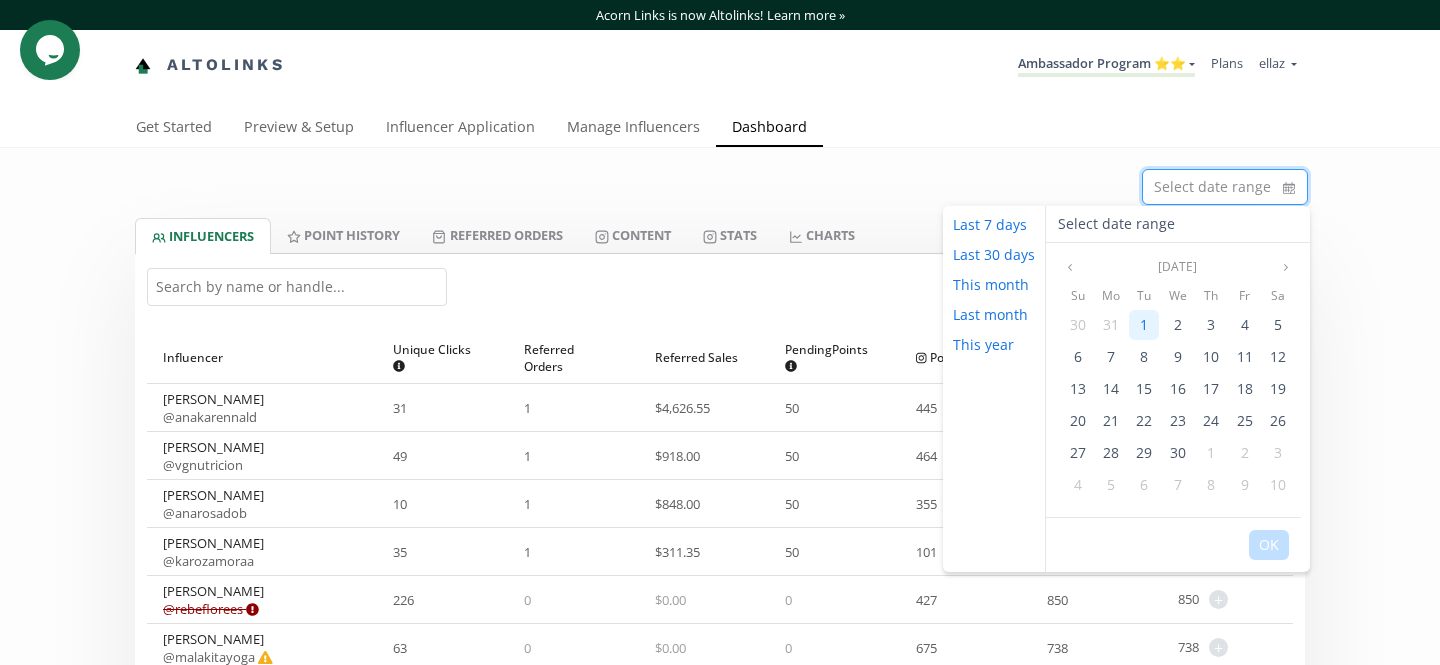 click on "1" at bounding box center (1144, 324) 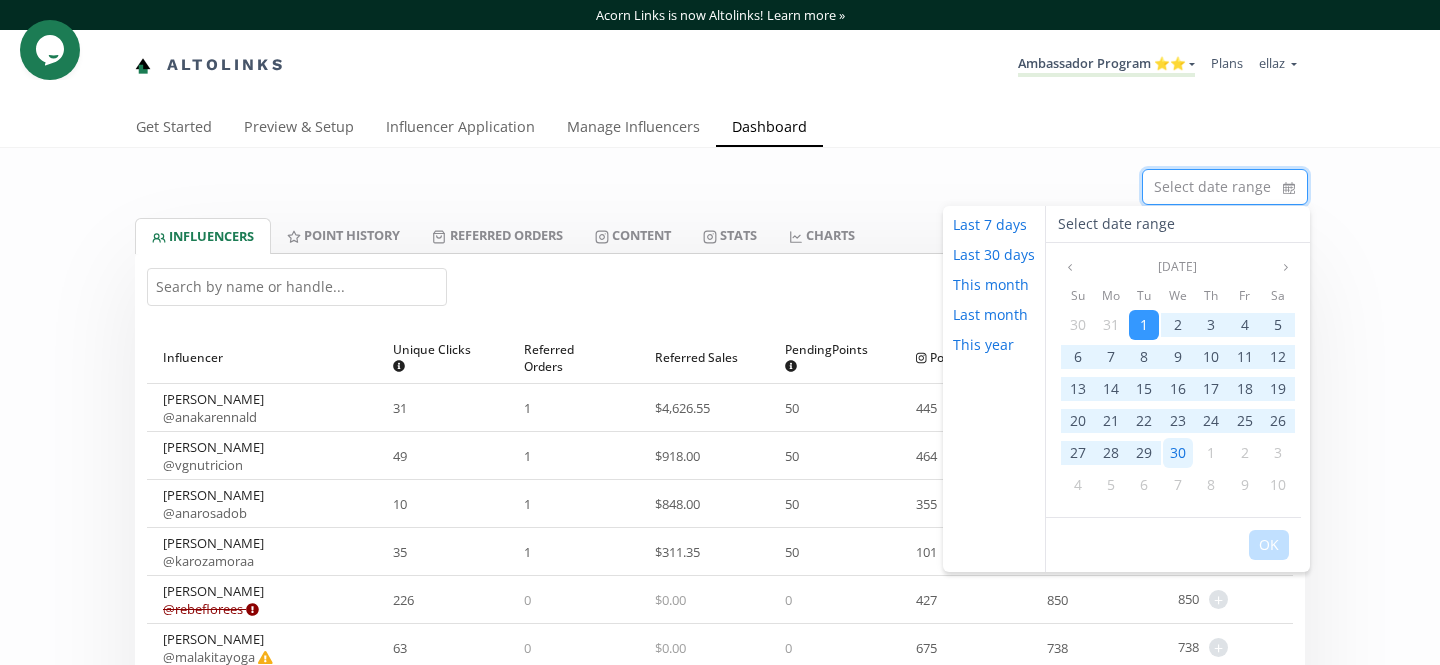 click on "30" at bounding box center [1178, 452] 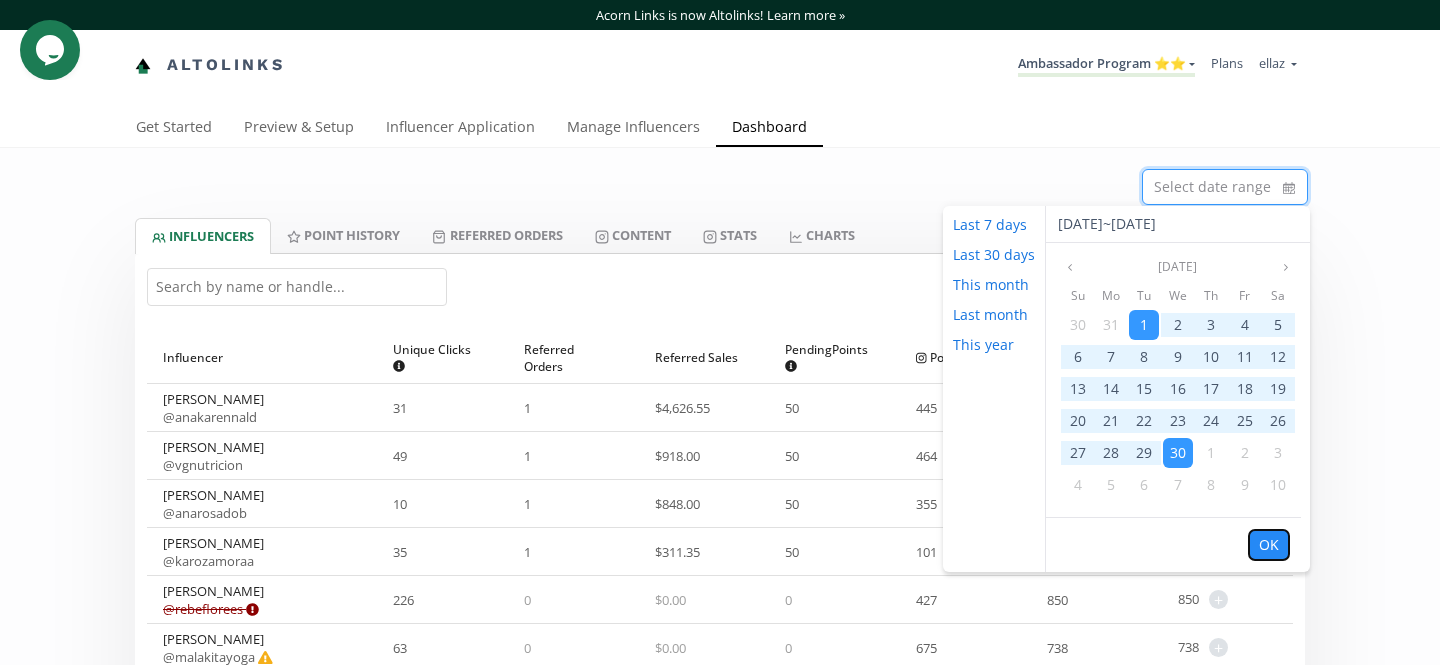 click on "OK" at bounding box center (1269, 545) 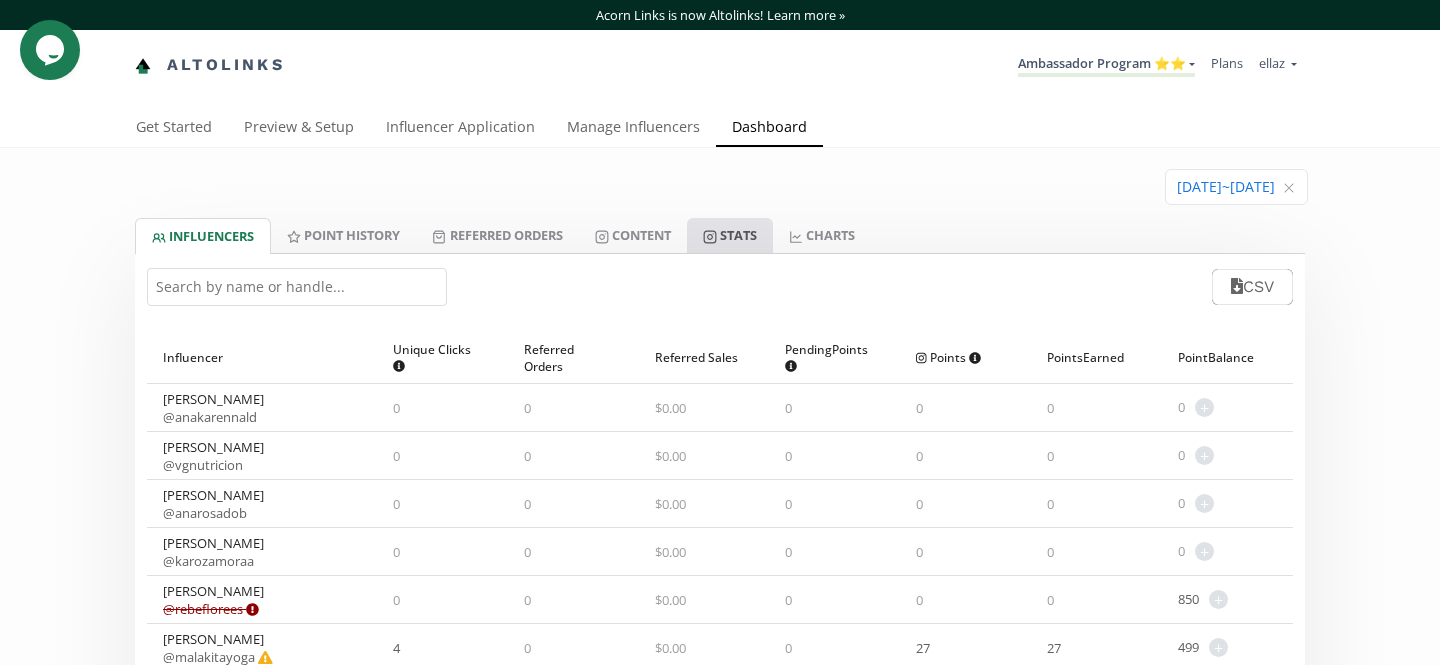 click on "Stats" at bounding box center [730, 235] 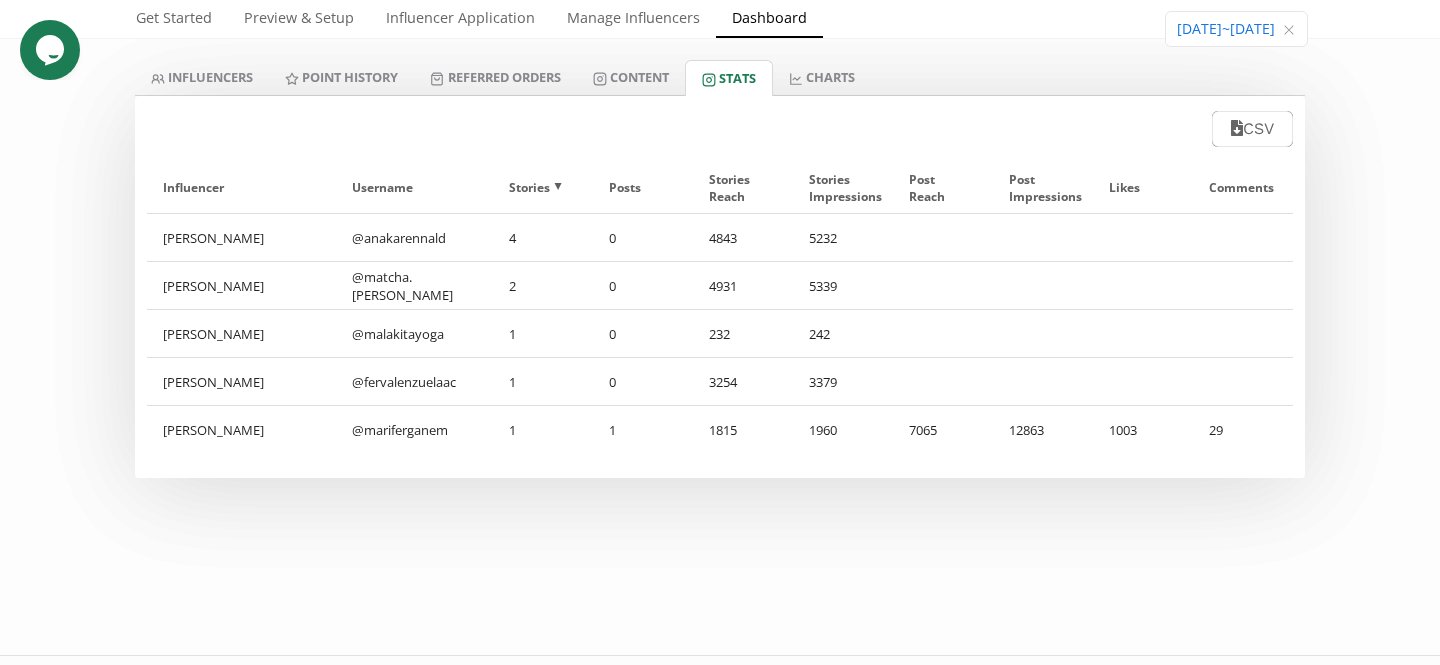 scroll, scrollTop: 0, scrollLeft: 0, axis: both 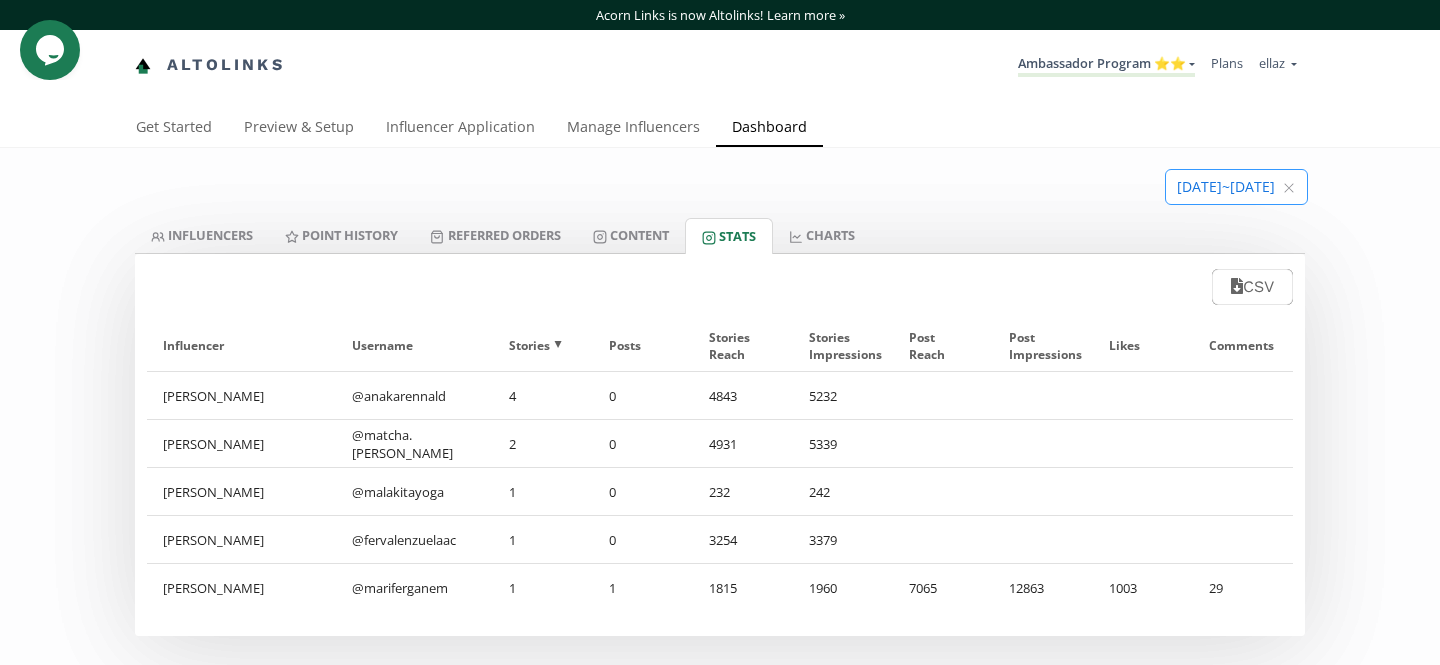 click at bounding box center [1236, 187] 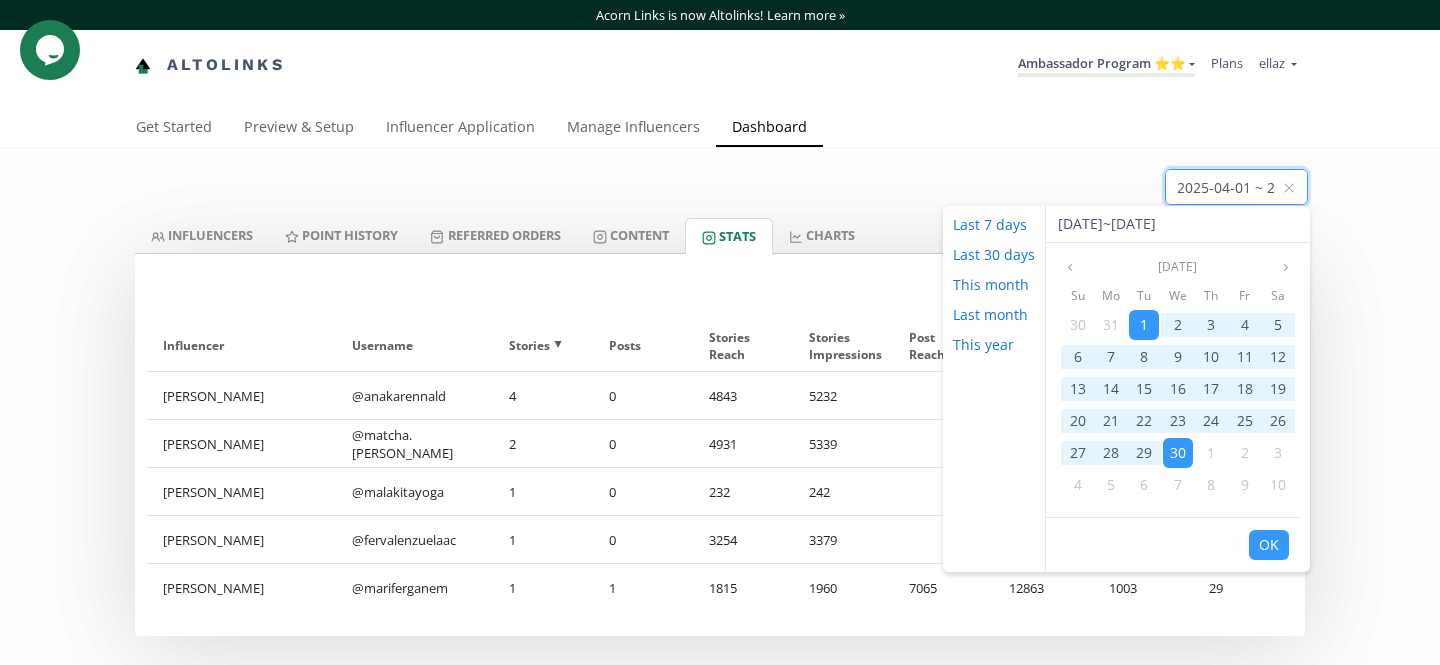 click on "2025-04-01  ~  2025-04-30" at bounding box center [720, 183] 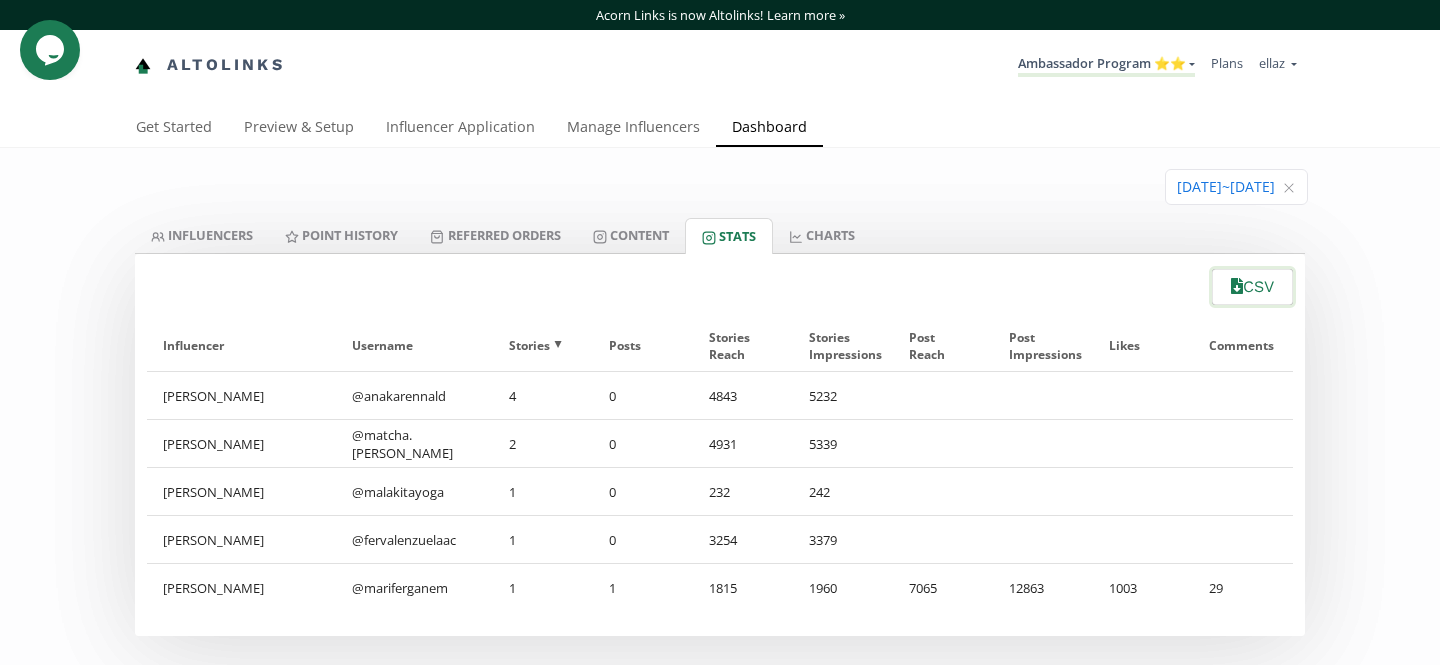 click on "CSV" at bounding box center [1252, 287] 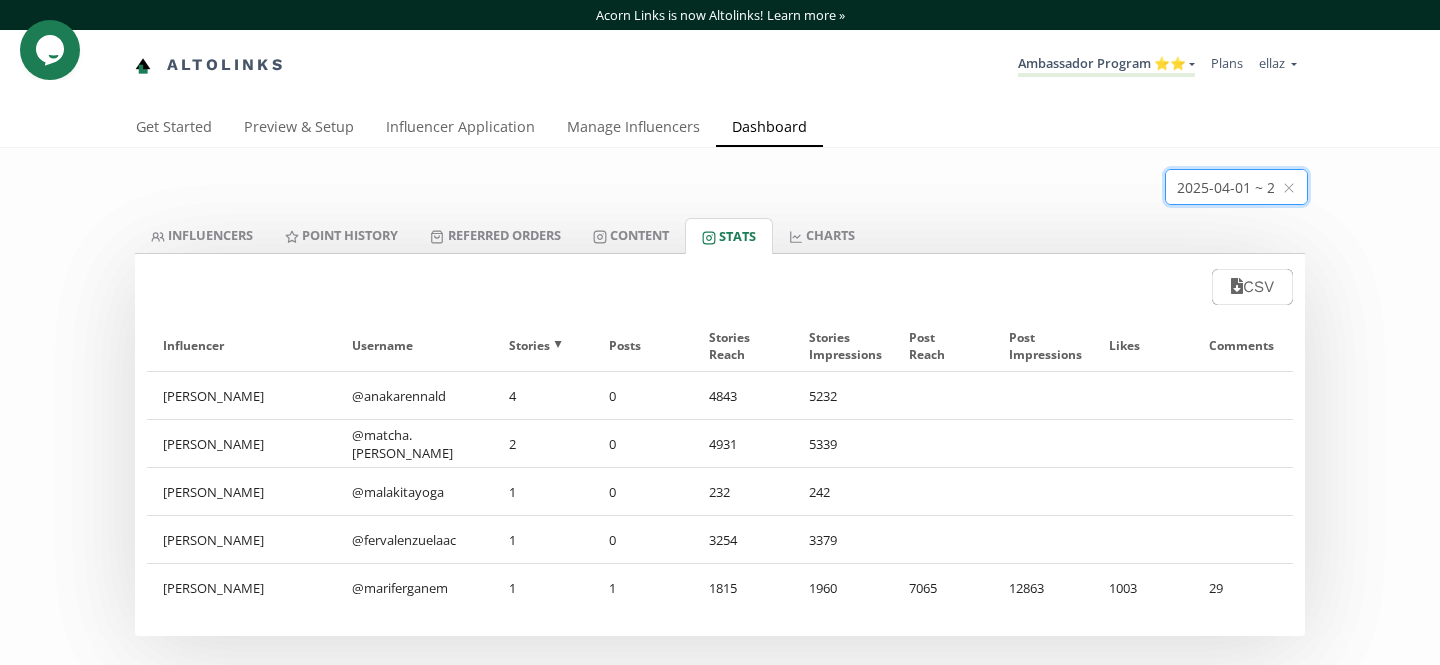 click at bounding box center [1236, 187] 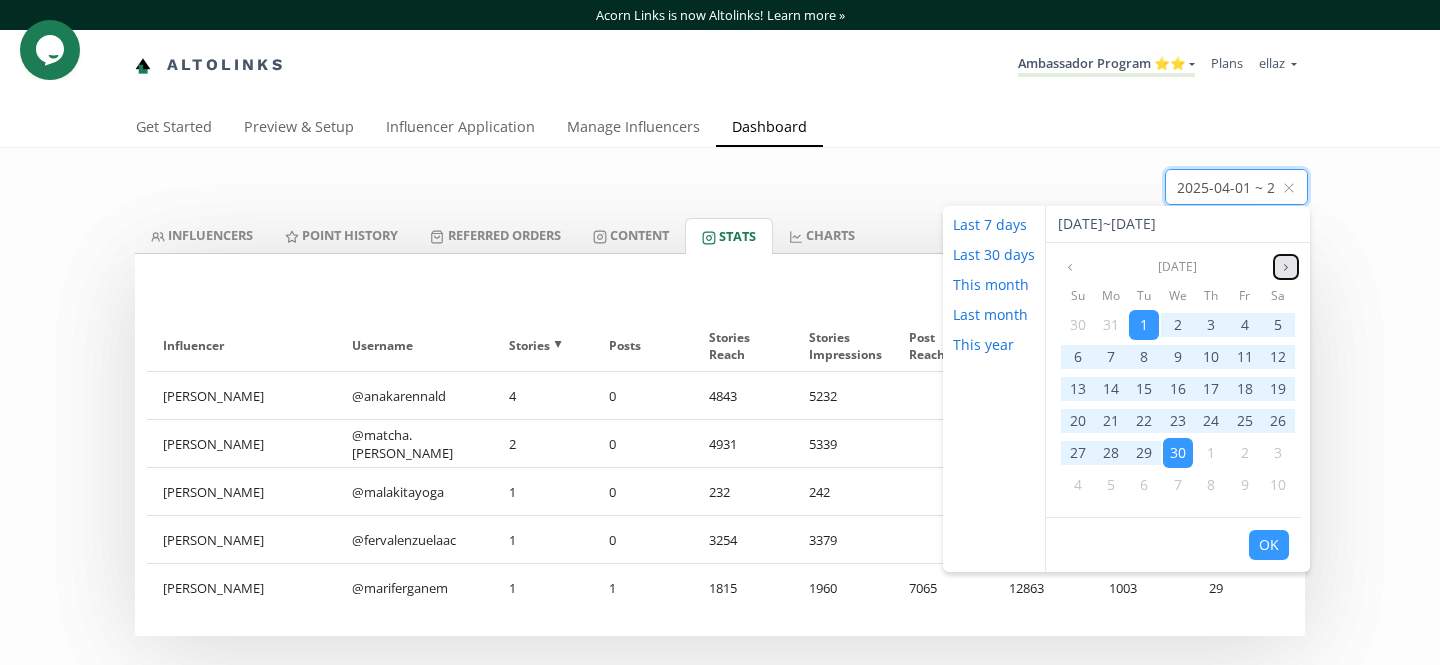 click at bounding box center (1286, 267) 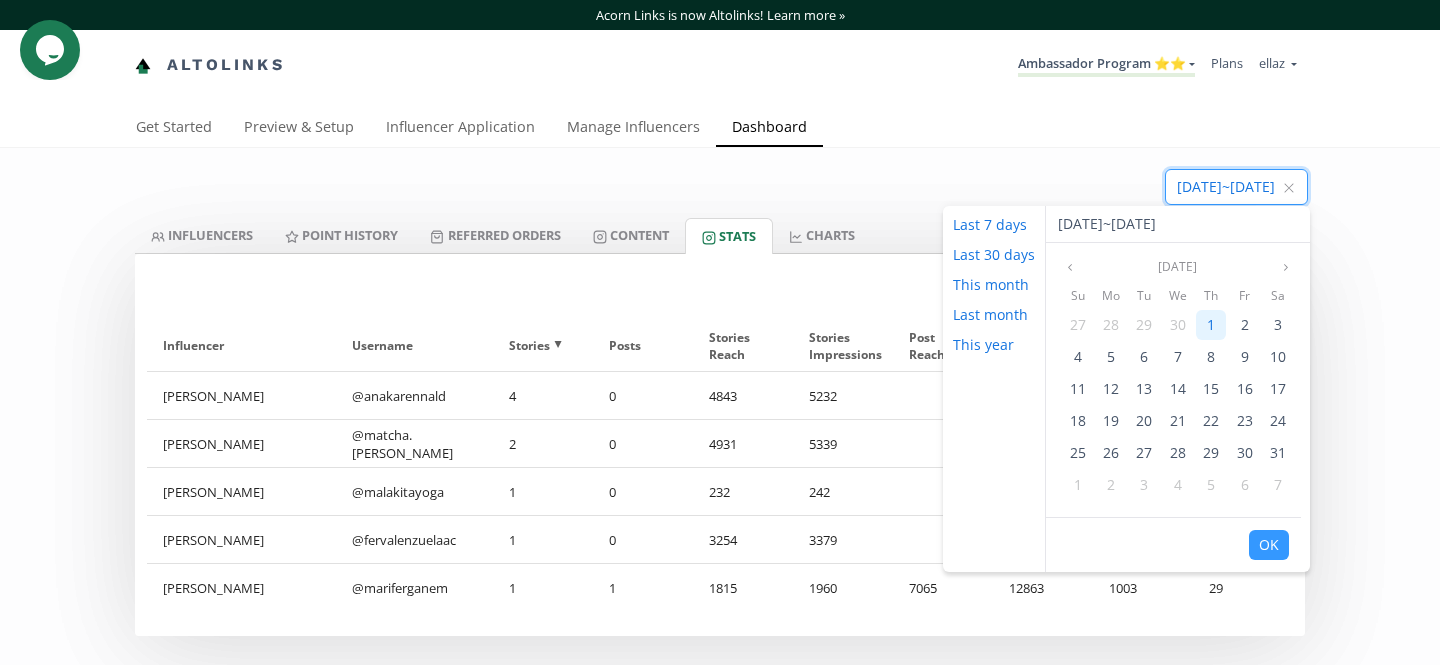 click on "1" at bounding box center [1211, 325] 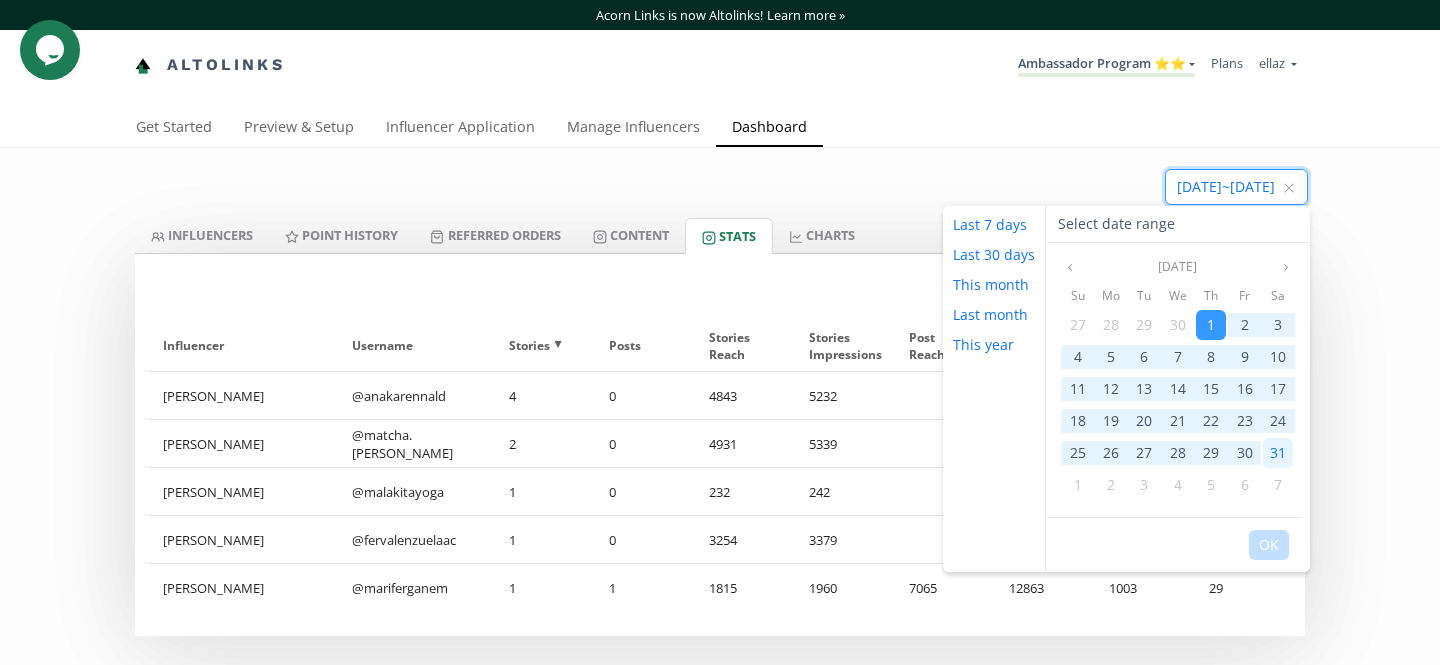click on "31" at bounding box center [1277, 453] 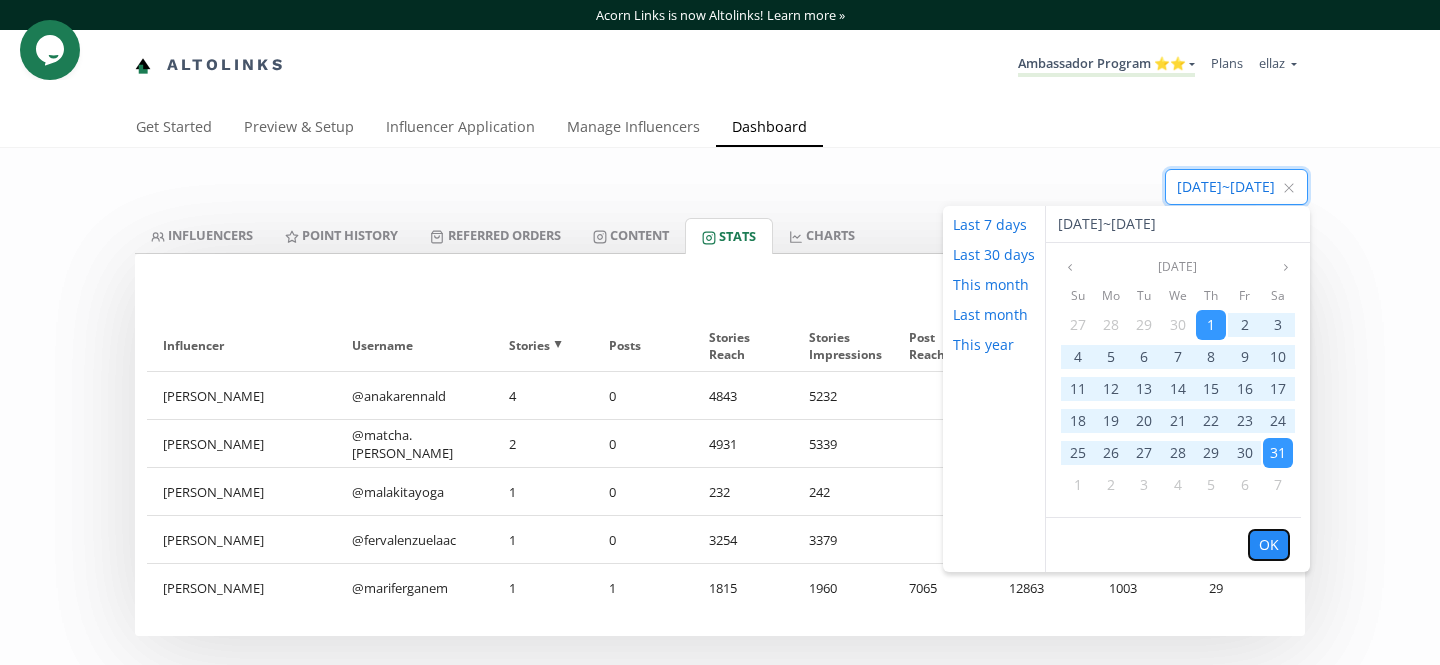 click on "OK" at bounding box center (1269, 545) 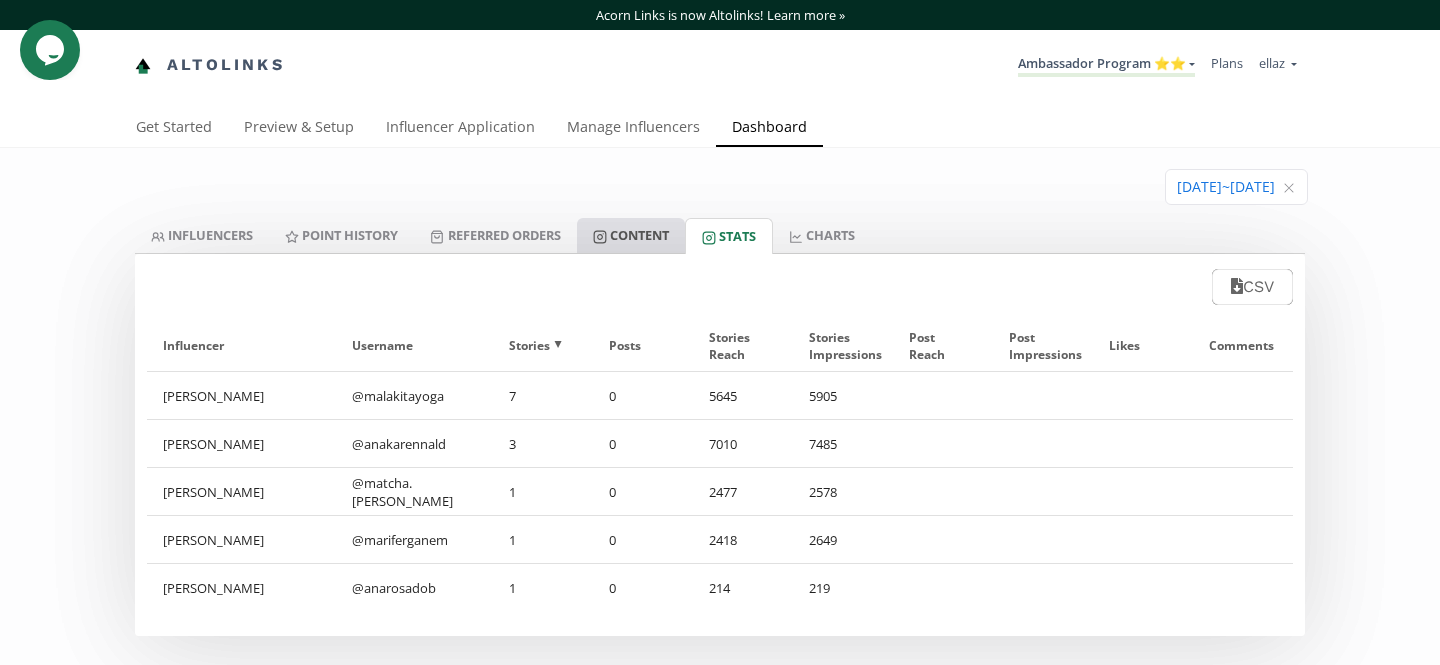 click on "Content" at bounding box center (631, 235) 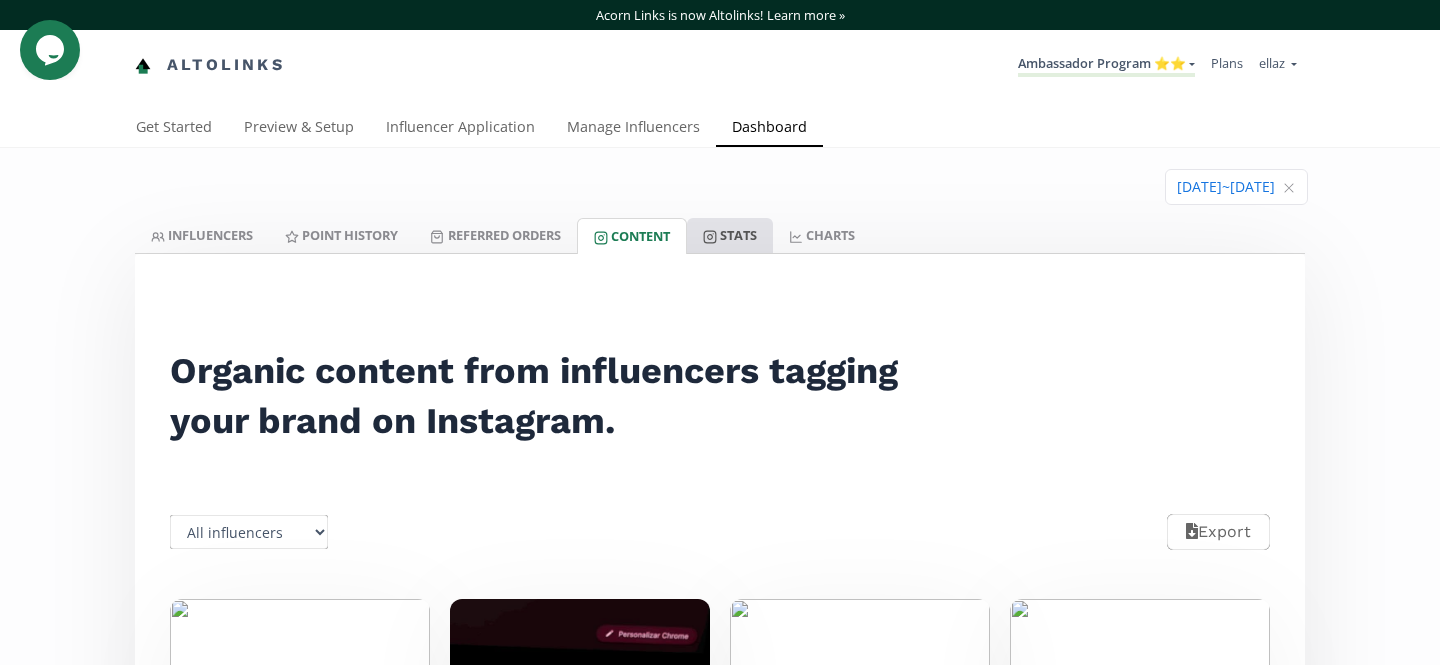 click 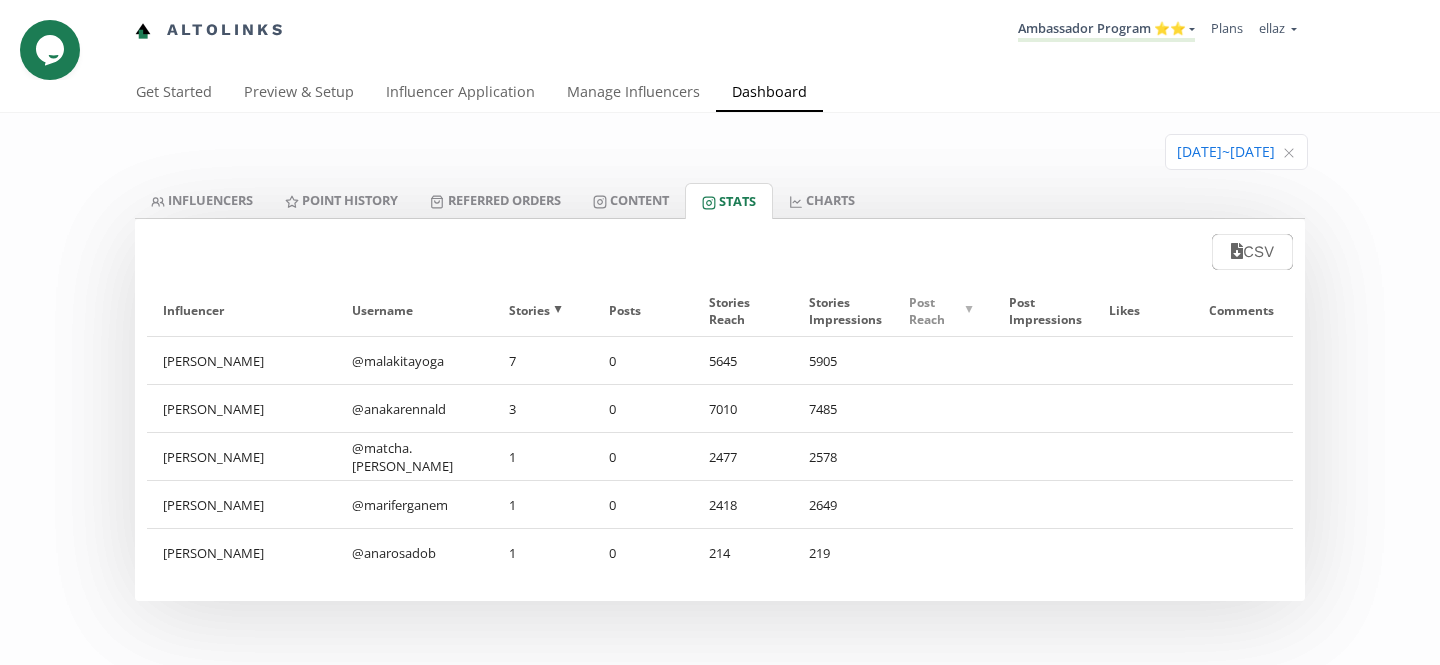 scroll, scrollTop: 37, scrollLeft: 0, axis: vertical 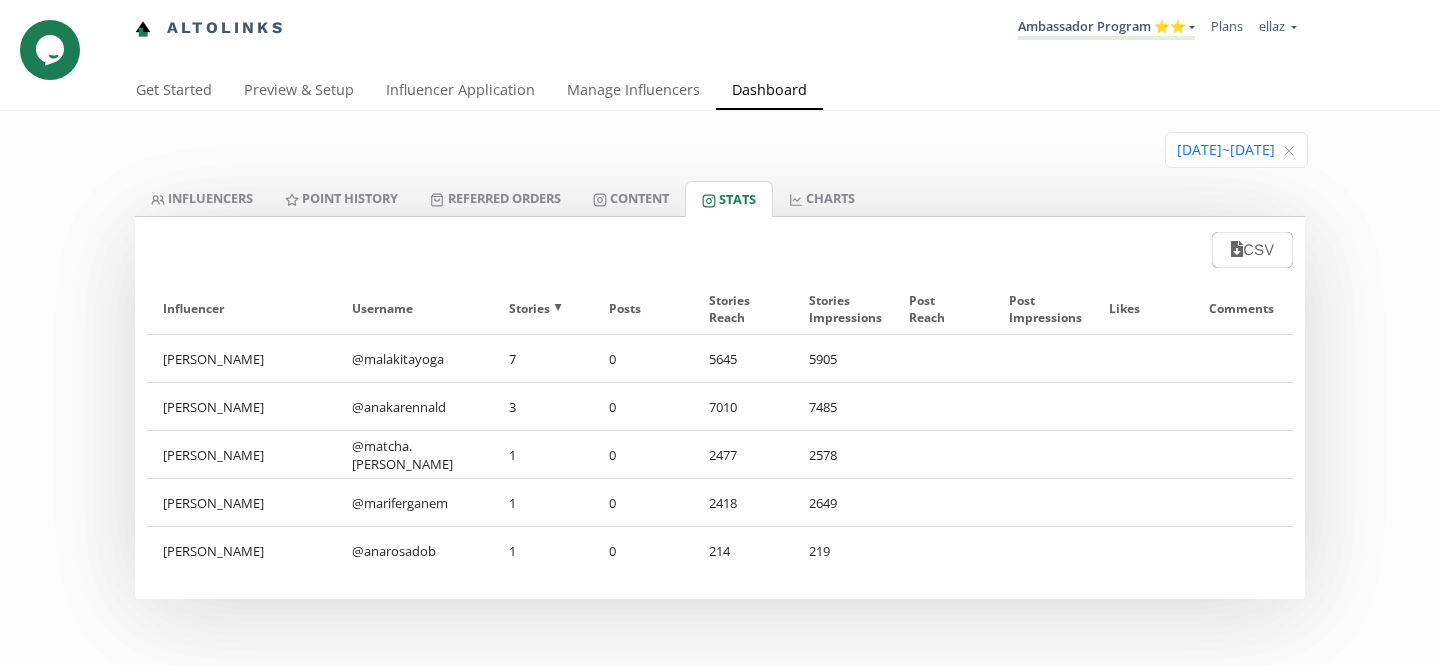 click on "2025-05-01  ~  2025-05-31" at bounding box center [720, 146] 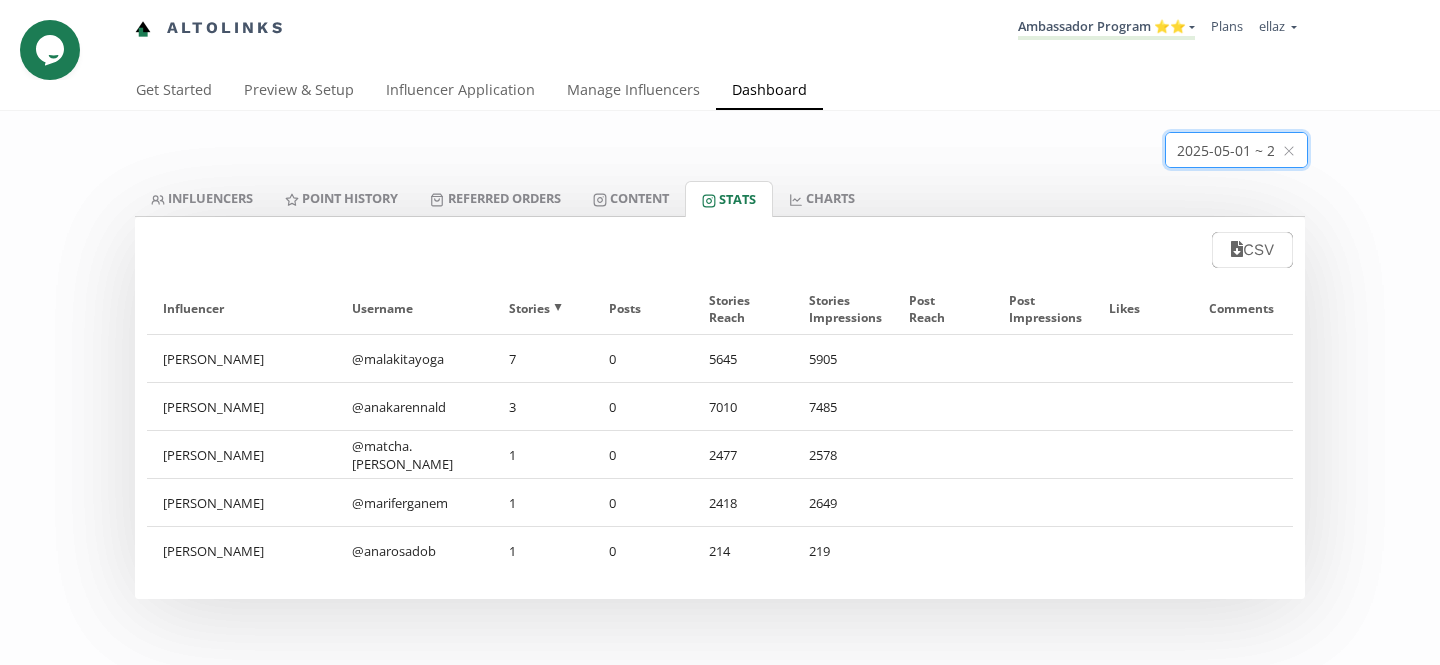 click at bounding box center [1236, 150] 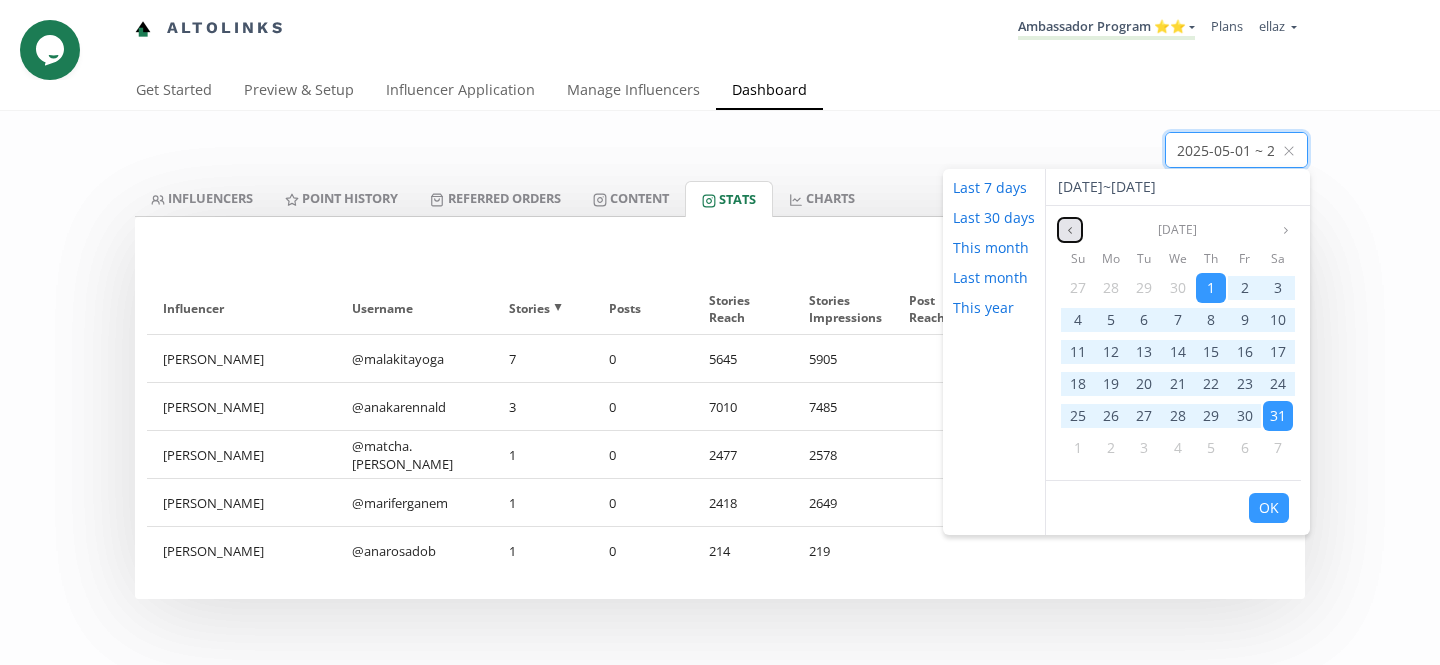 click at bounding box center (1070, 230) 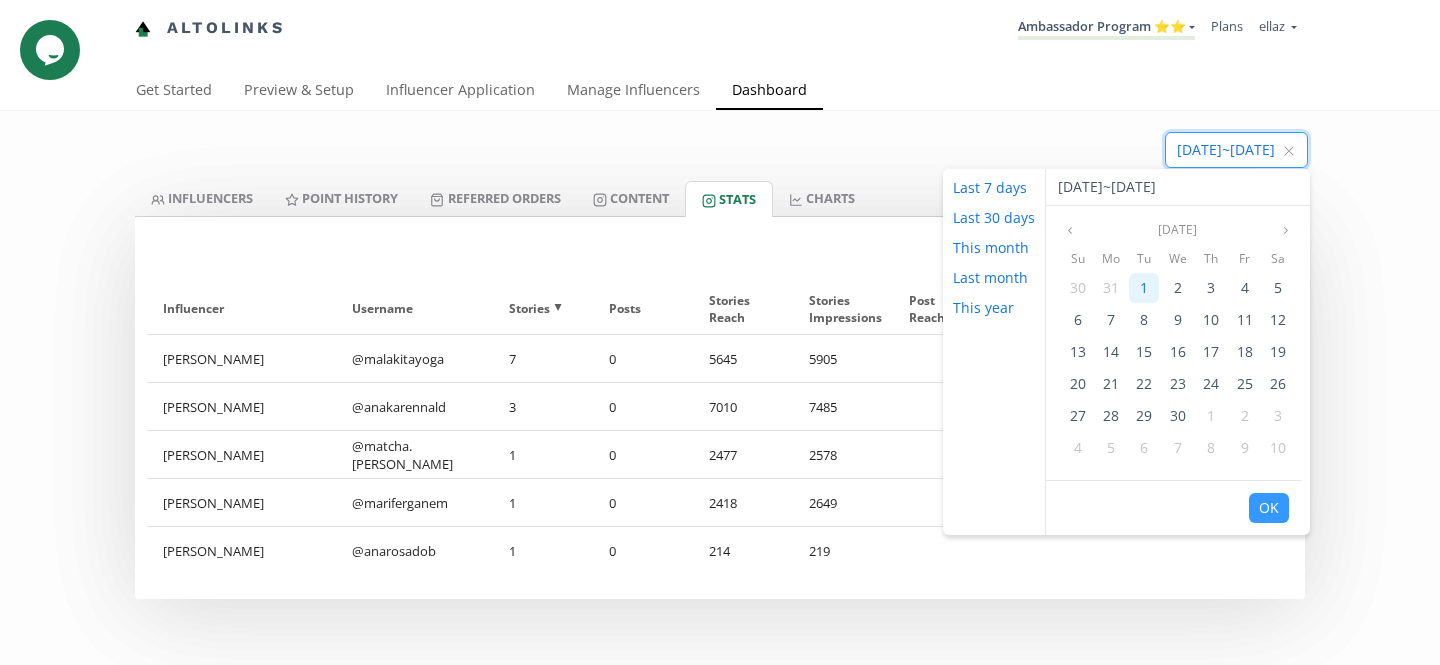 click on "1" at bounding box center [1144, 287] 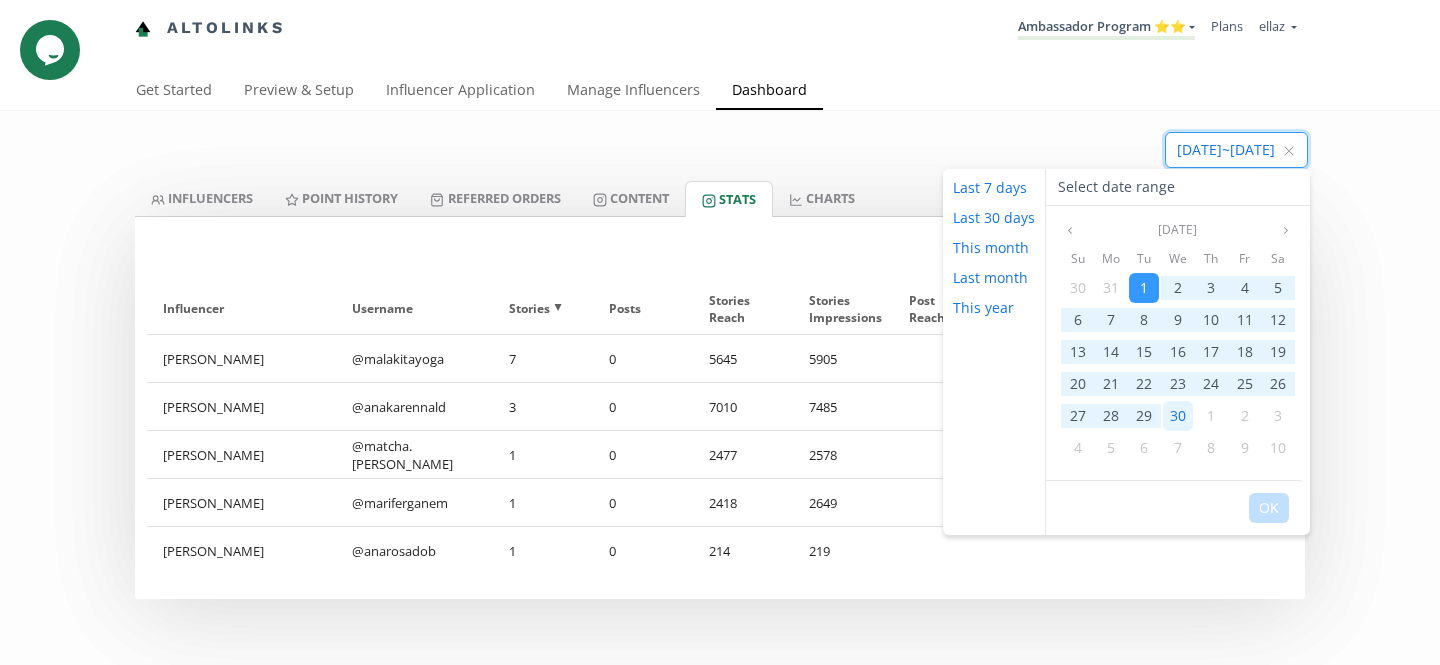 click on "30" at bounding box center [1178, 415] 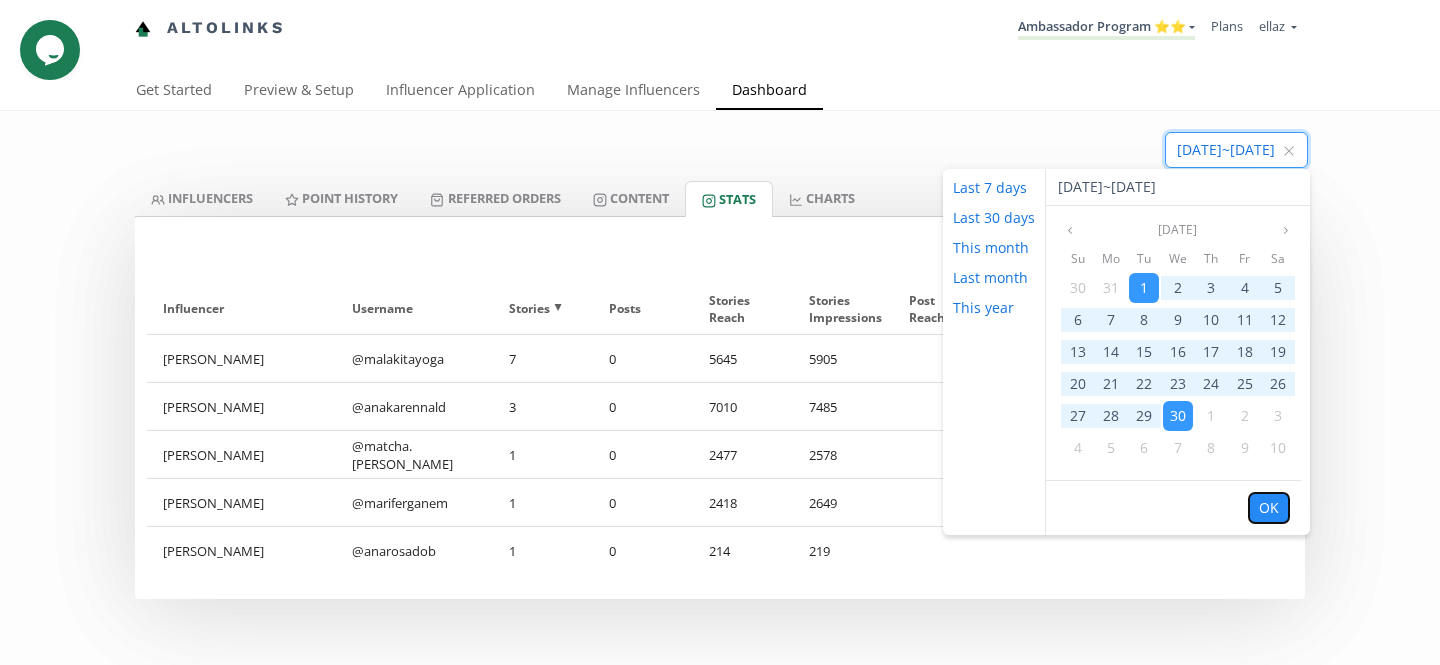 click on "OK" at bounding box center [1269, 508] 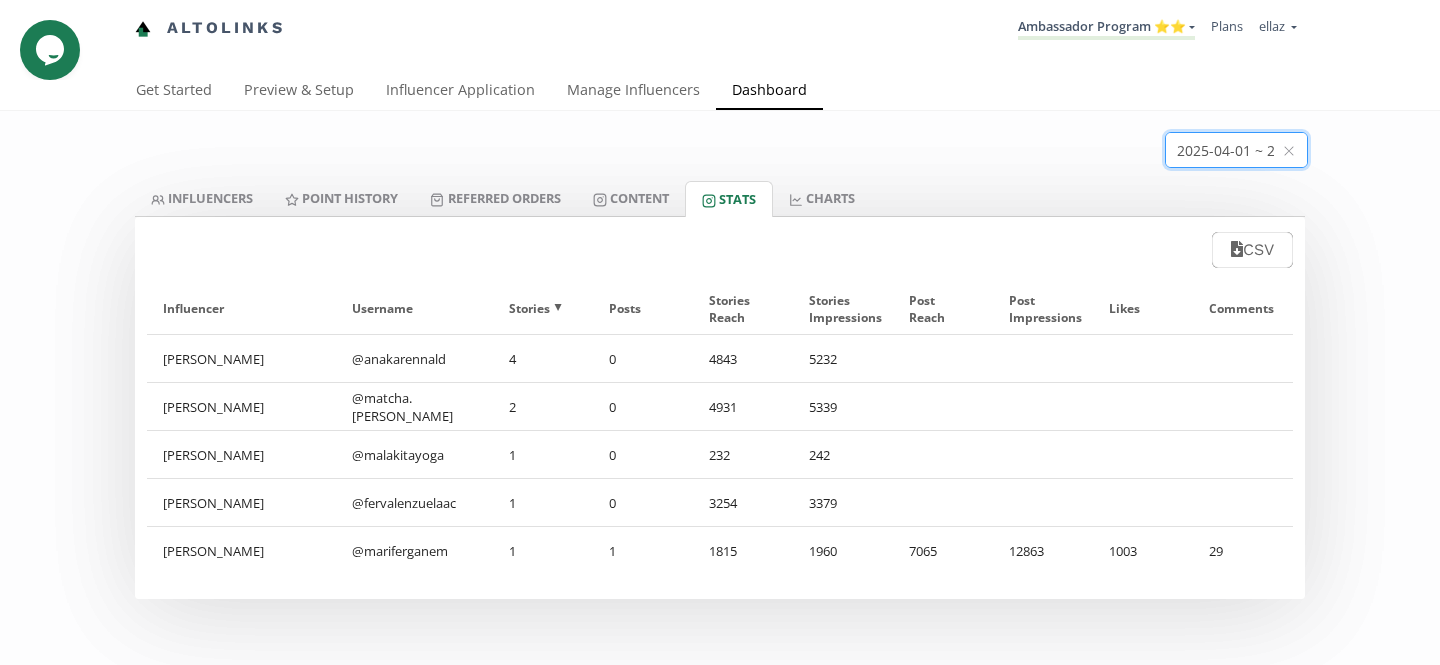 click at bounding box center (1236, 150) 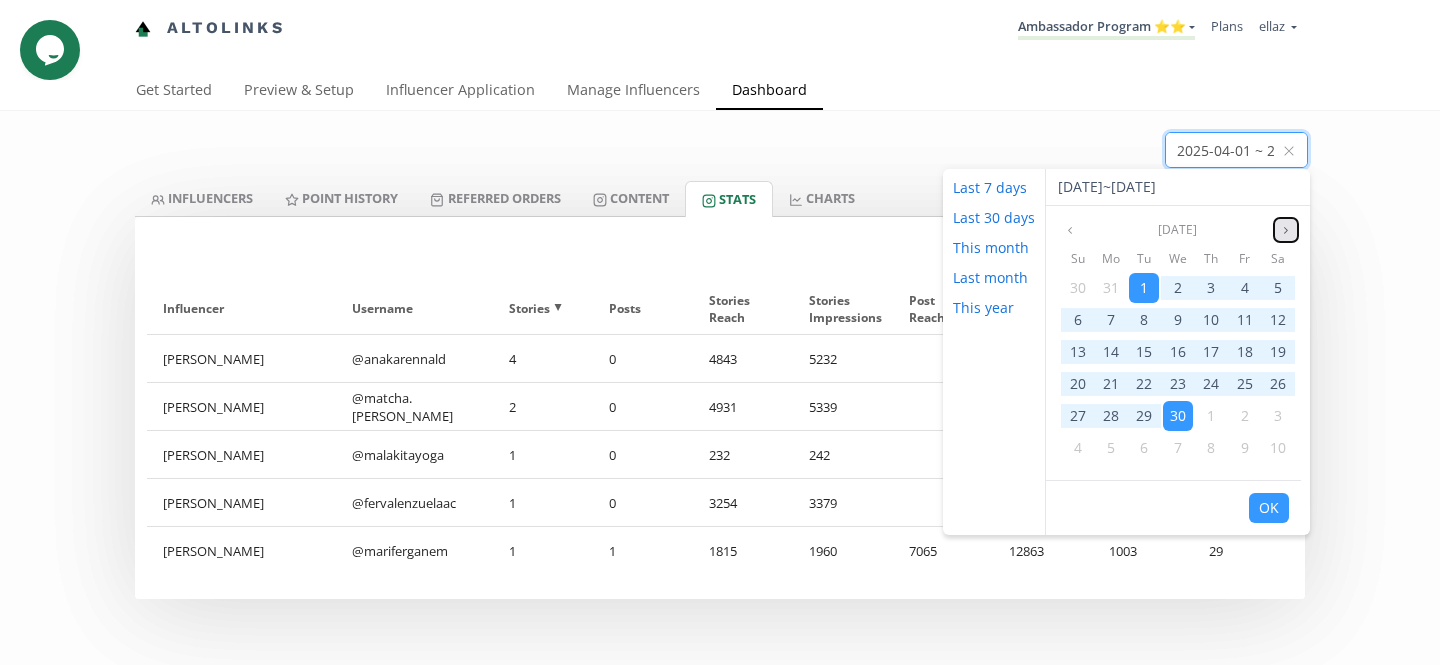 click 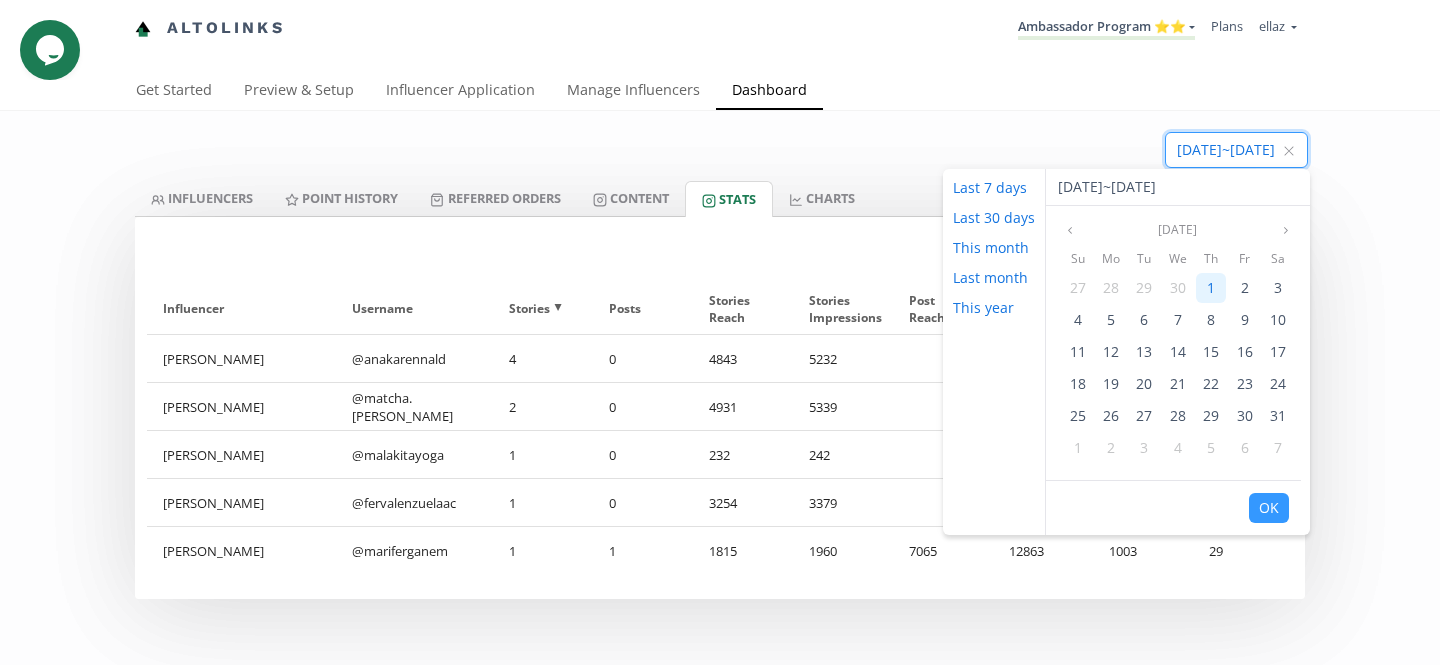 click on "1" at bounding box center [1211, 288] 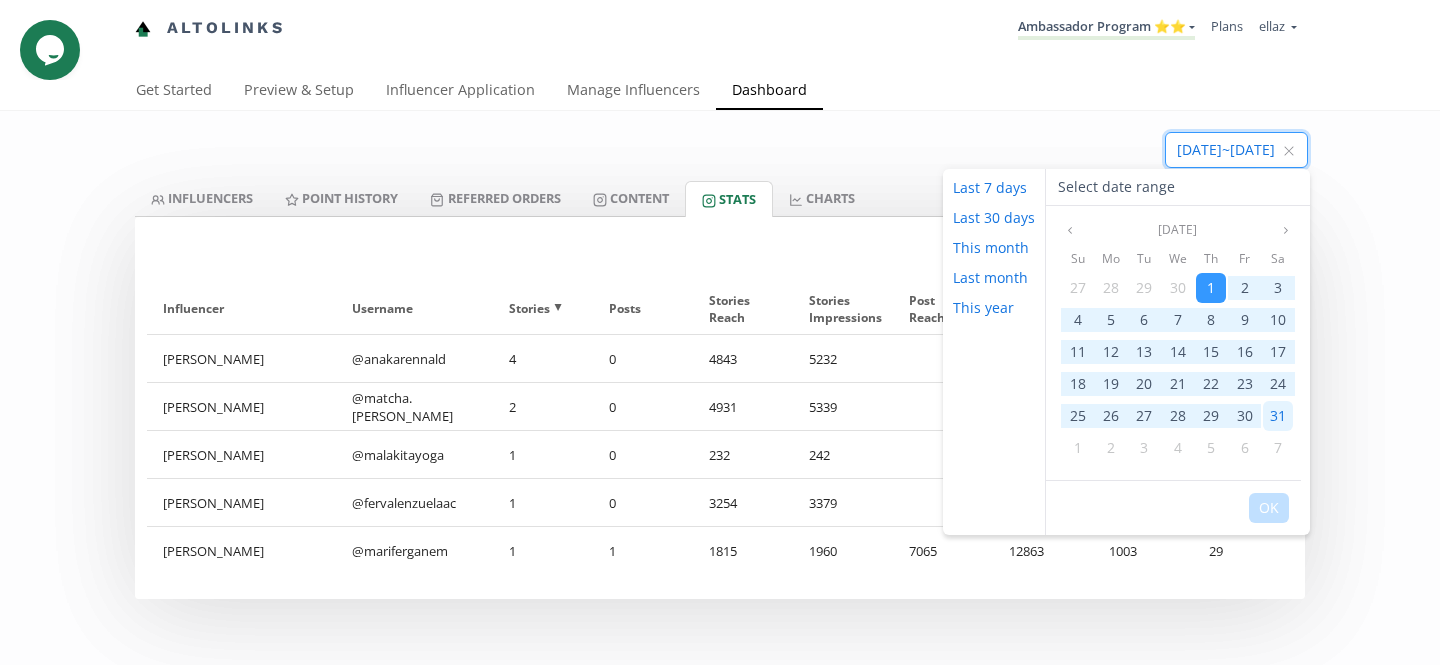 click on "31" at bounding box center (1278, 415) 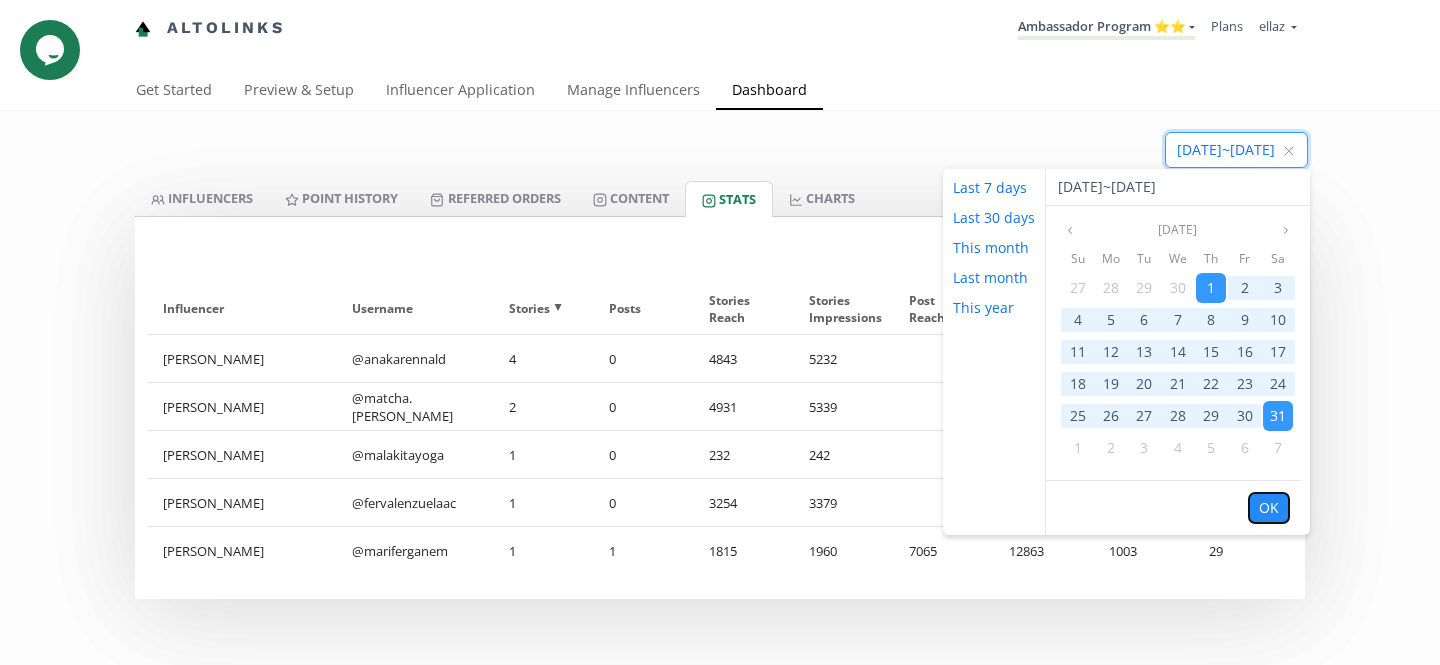 click on "OK" at bounding box center (1269, 508) 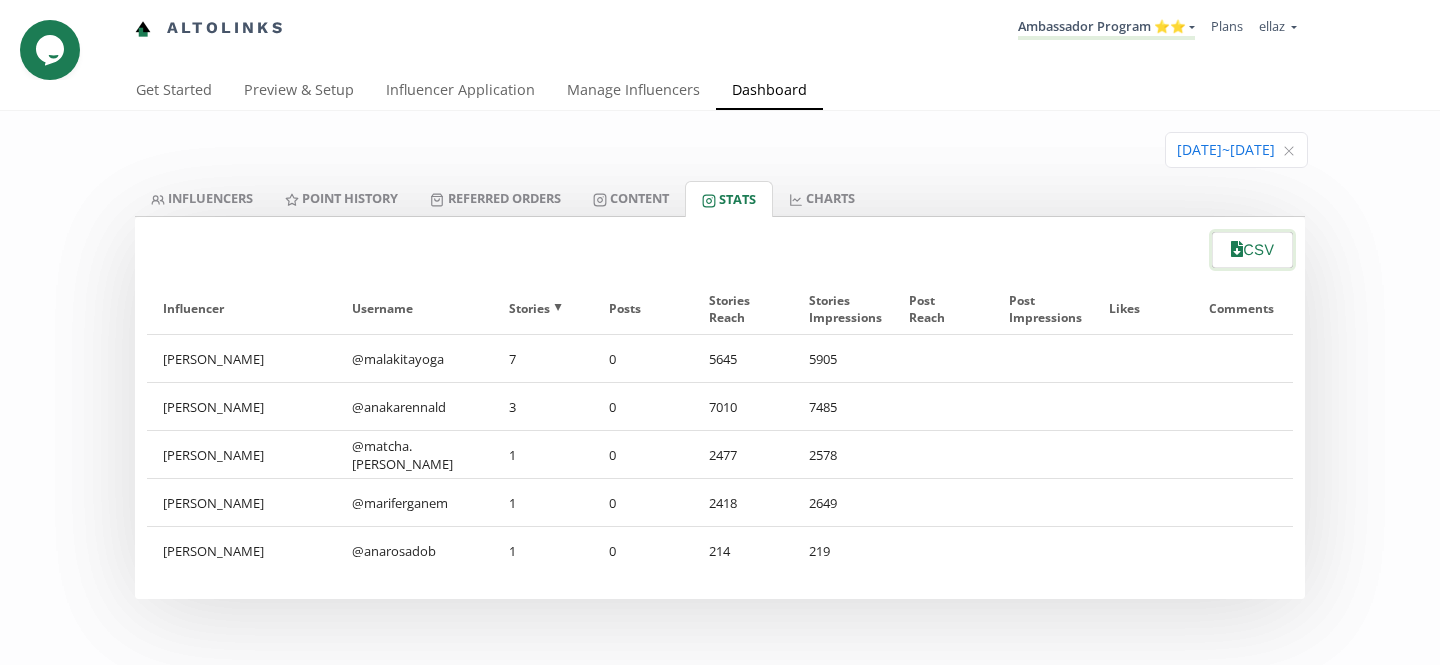 click on "CSV" at bounding box center (1252, 250) 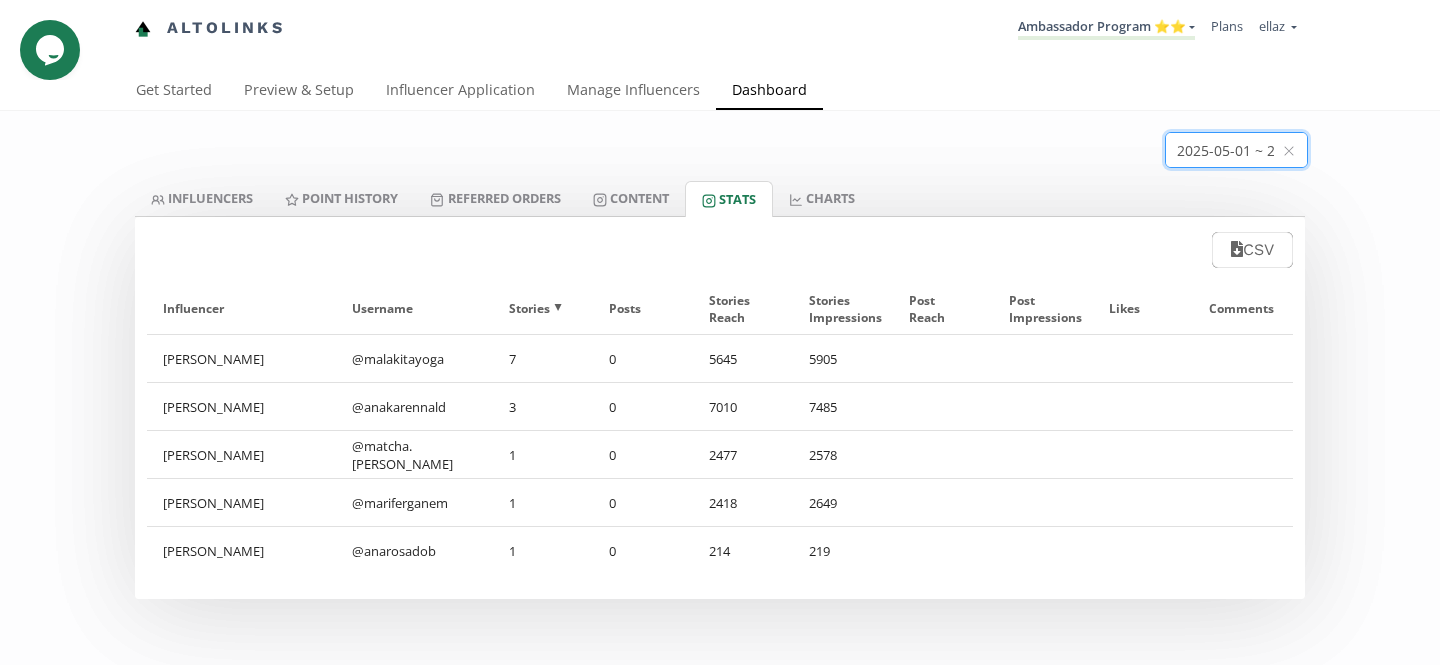 click at bounding box center (1236, 150) 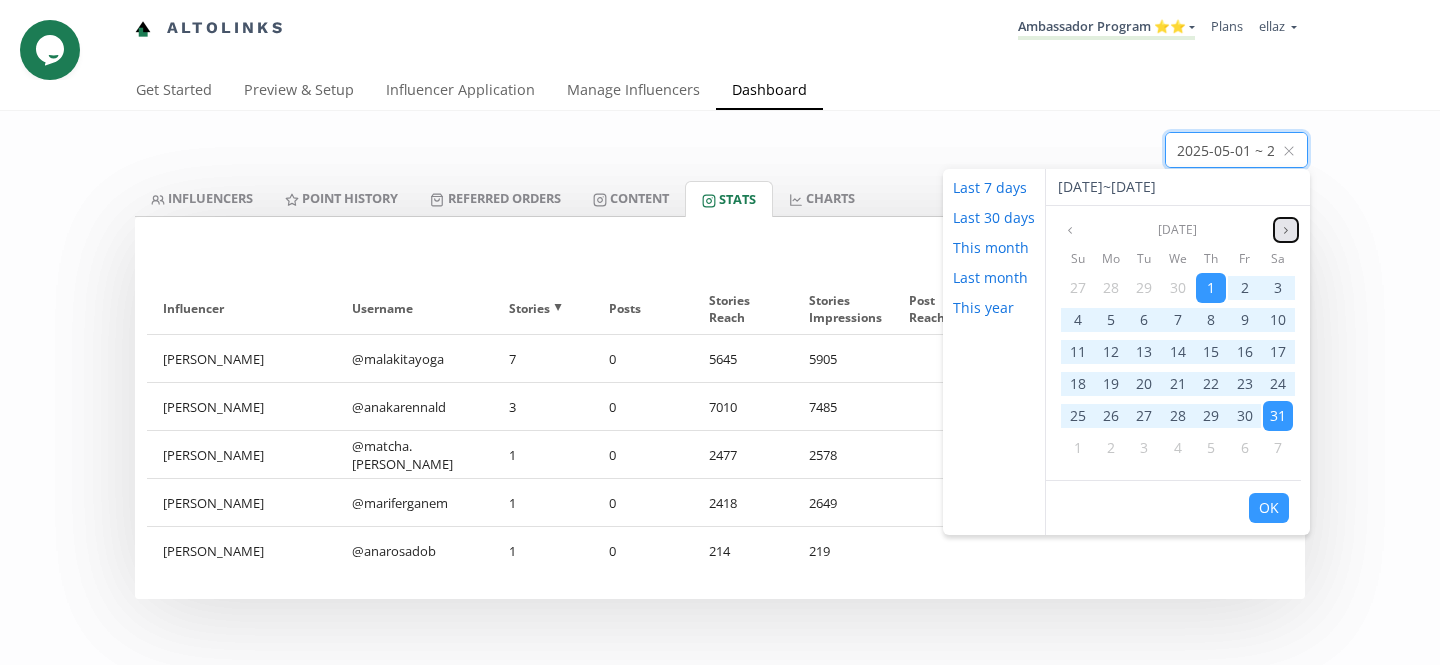 click at bounding box center (1286, 230) 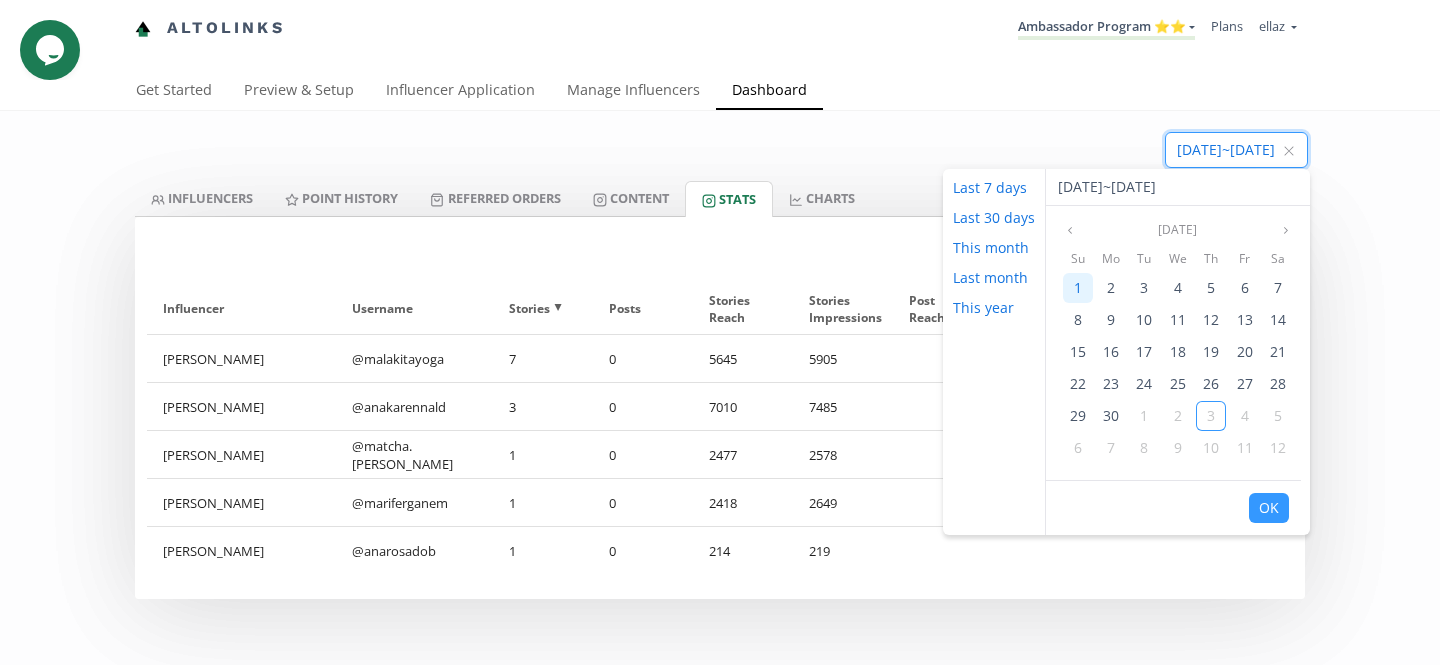 click on "1" at bounding box center (1078, 287) 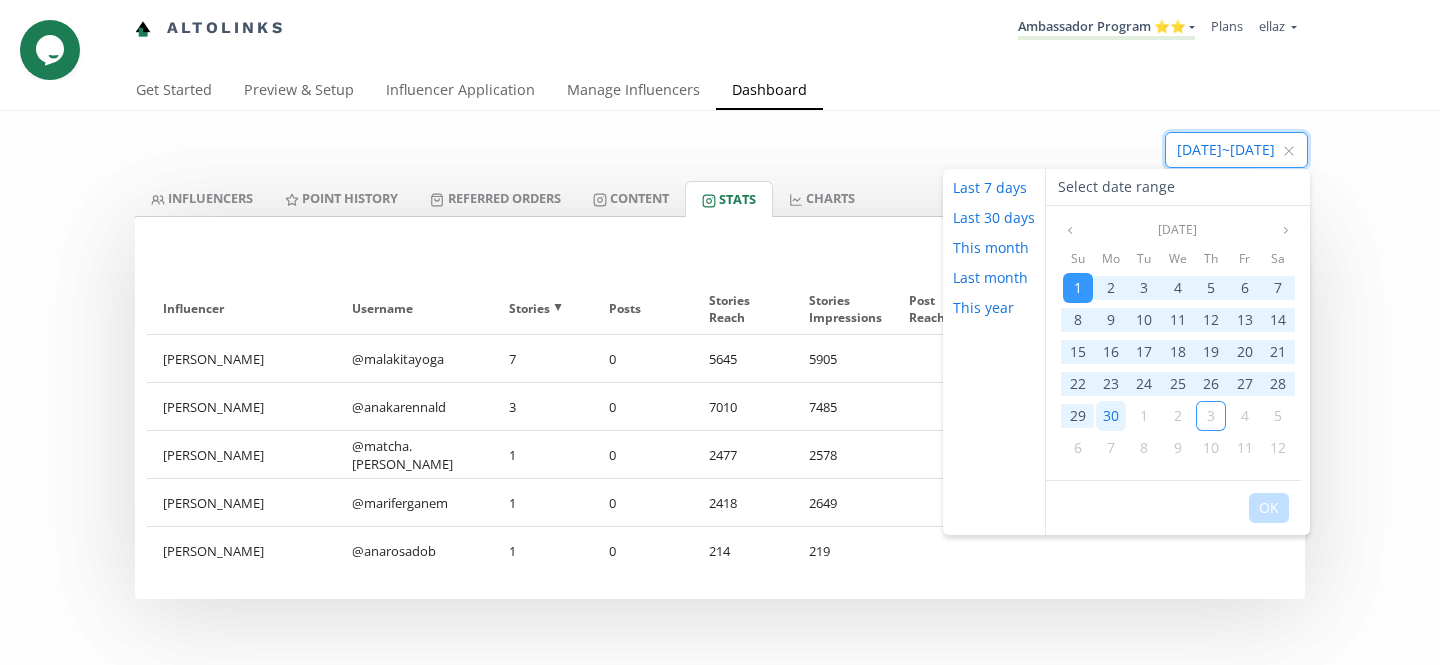 click on "30" at bounding box center [1111, 415] 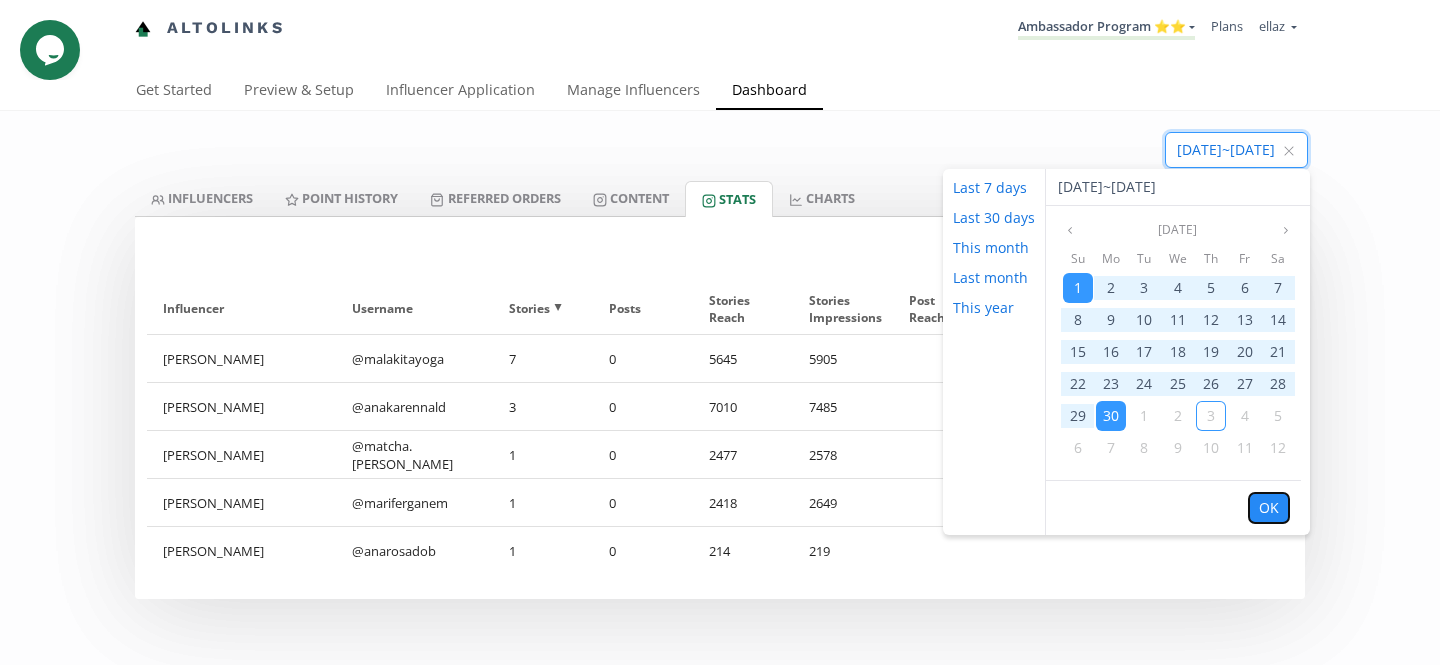 click on "OK" at bounding box center (1269, 508) 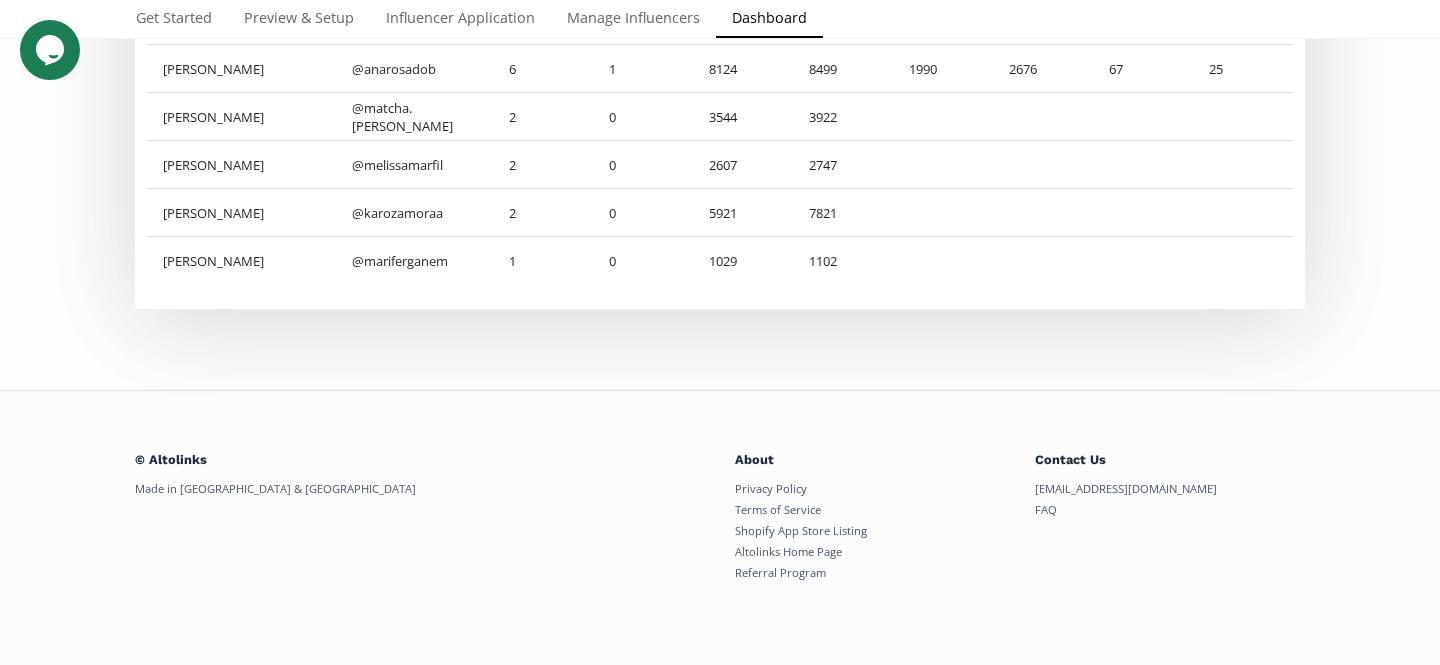 scroll, scrollTop: 0, scrollLeft: 0, axis: both 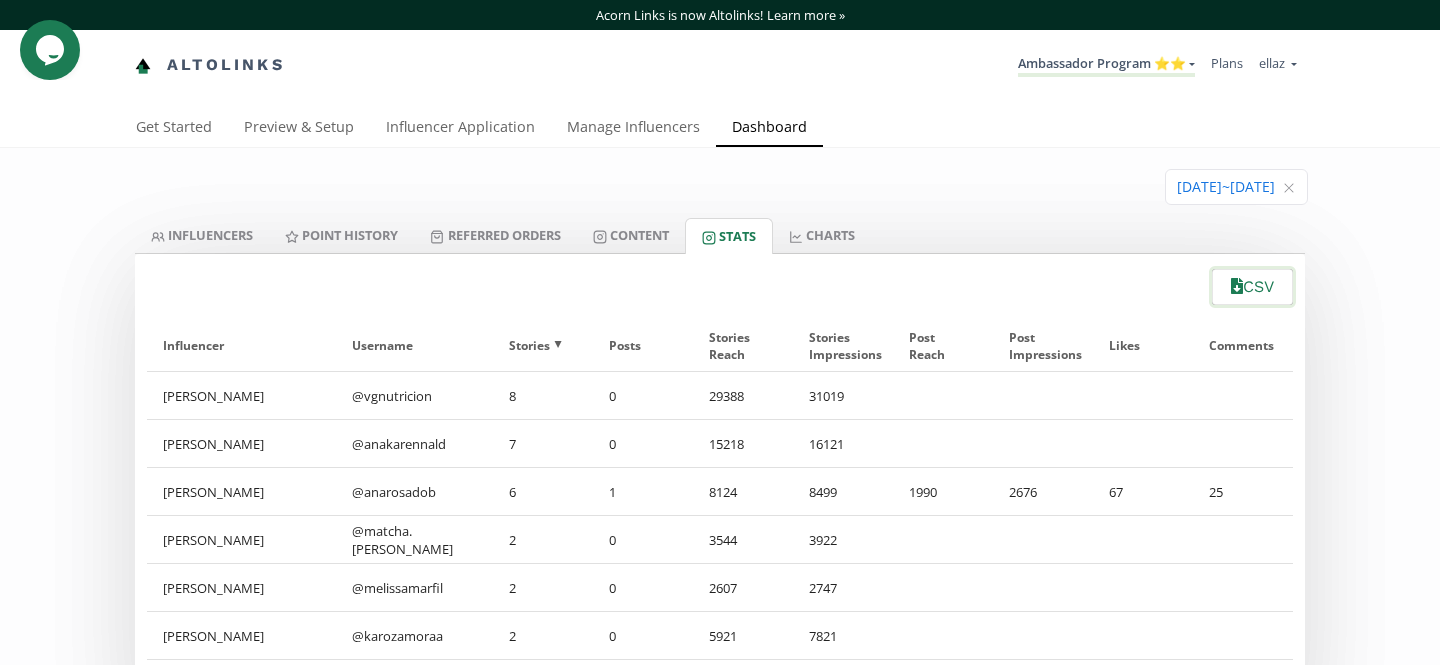 click on "CSV" at bounding box center (1252, 287) 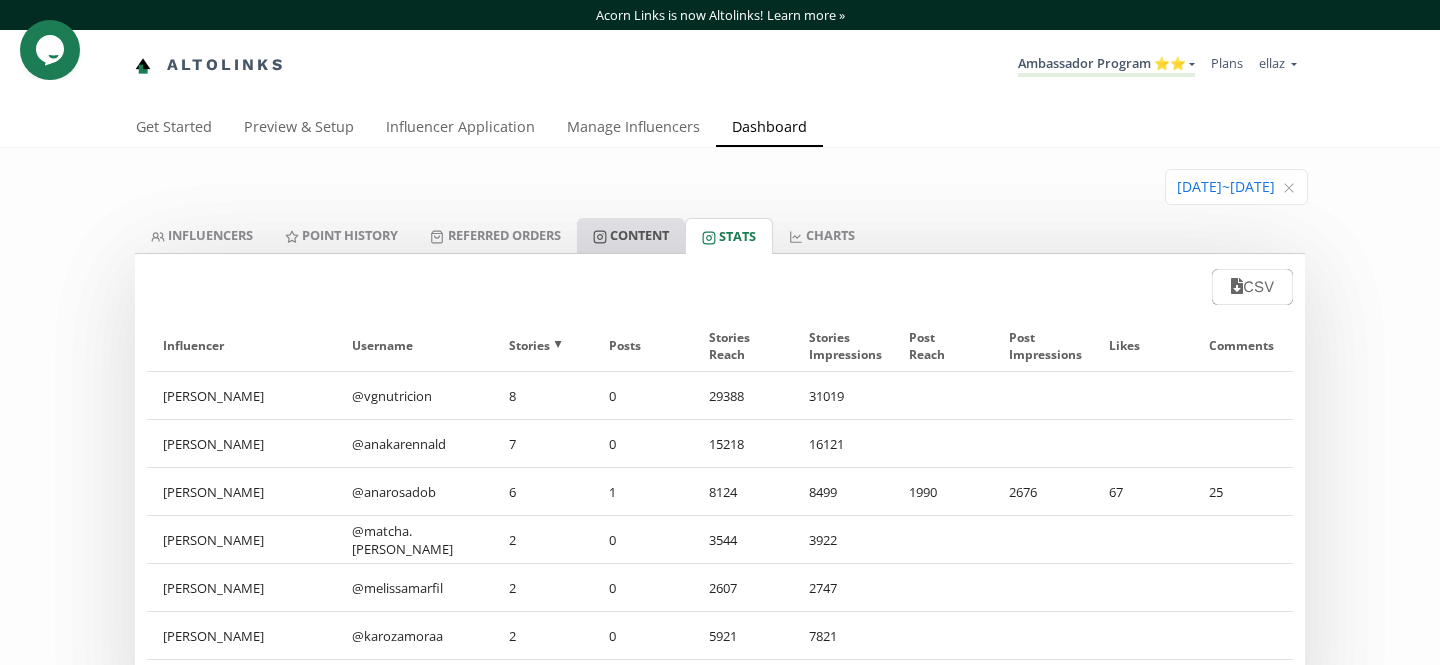 click on "Content" at bounding box center [631, 235] 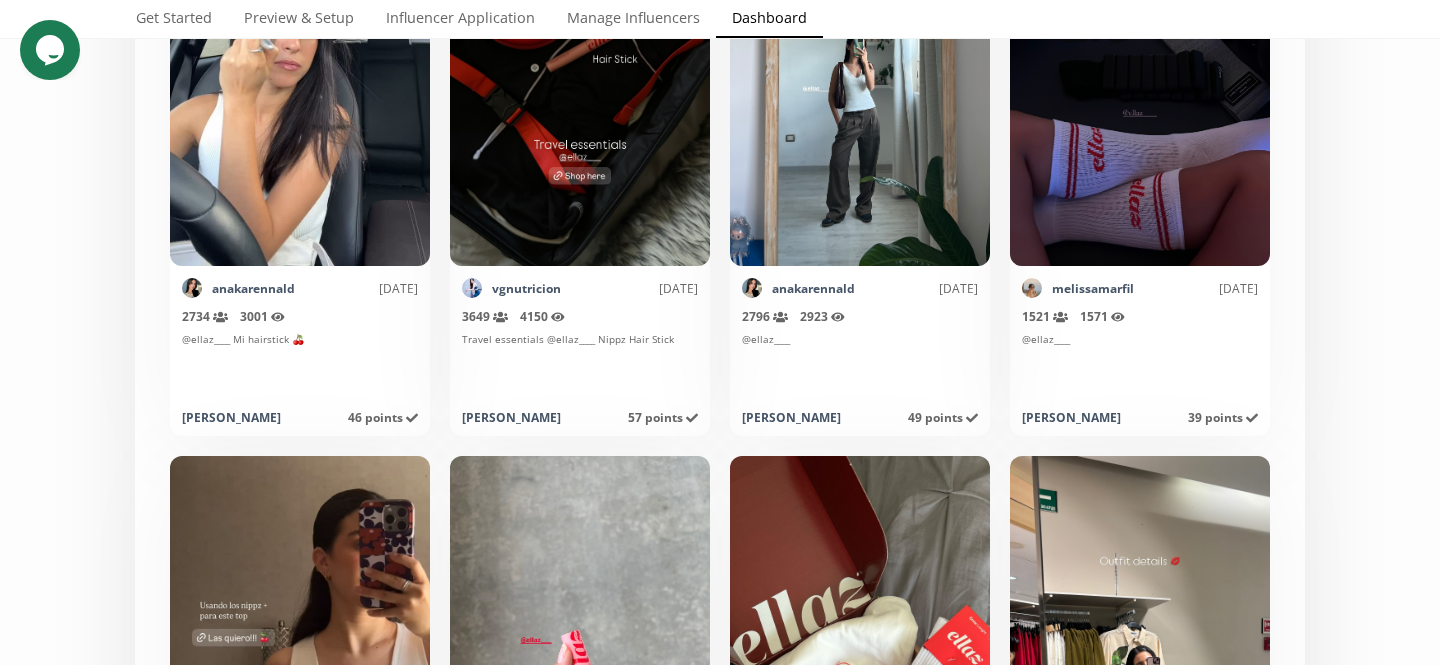 scroll, scrollTop: 0, scrollLeft: 0, axis: both 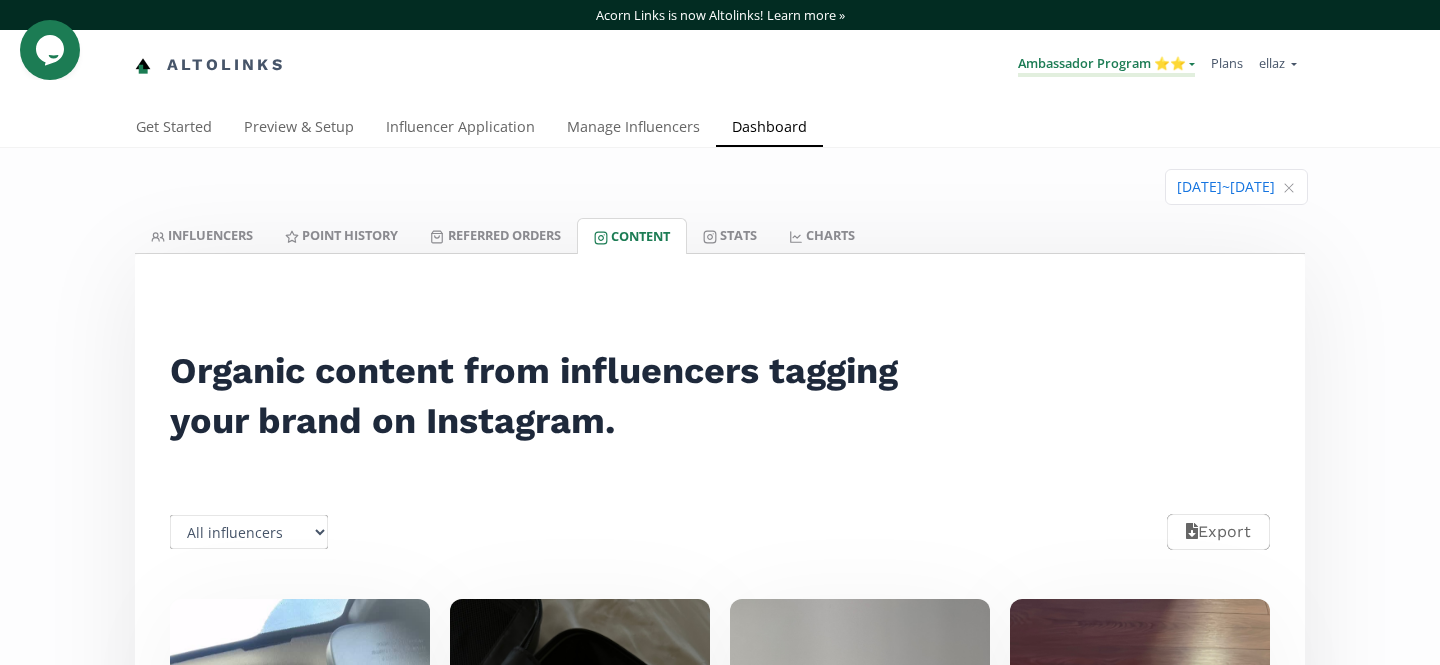 click on "Ambassador Program ⭐️⭐️" at bounding box center [1106, 65] 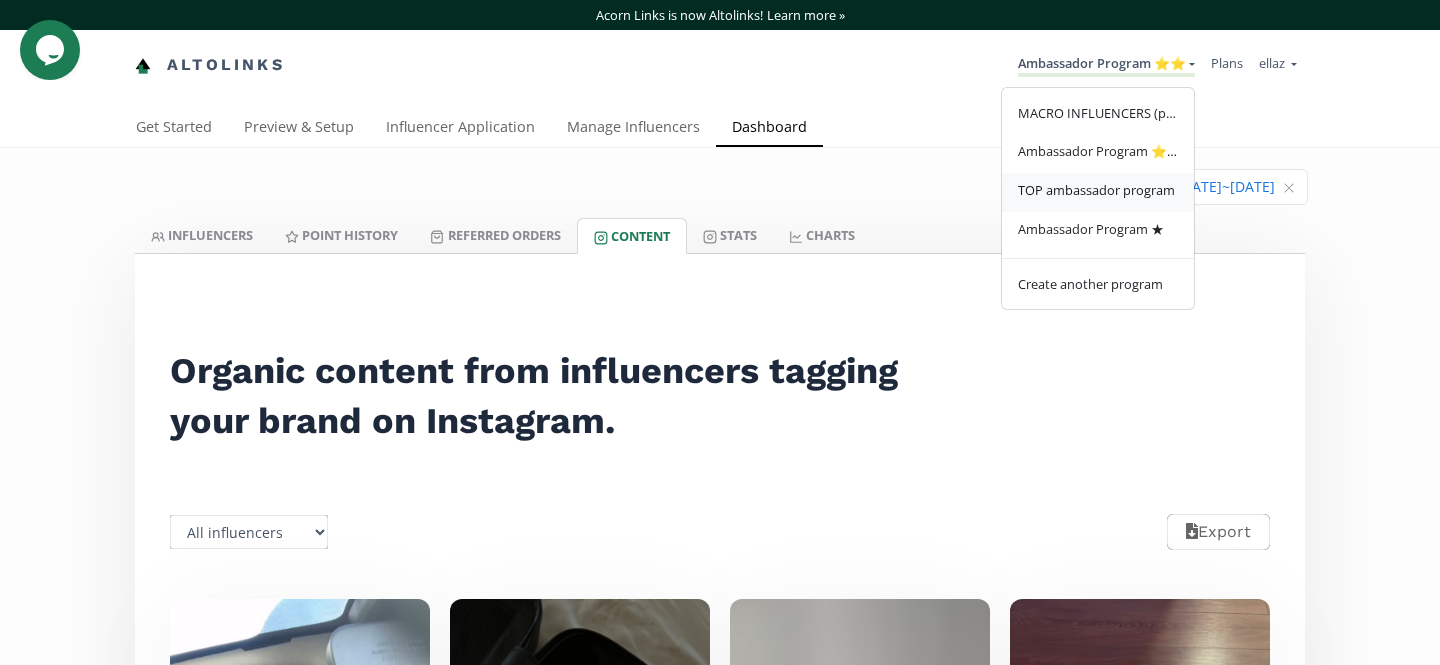 click on "TOP ambassador program" at bounding box center (1096, 190) 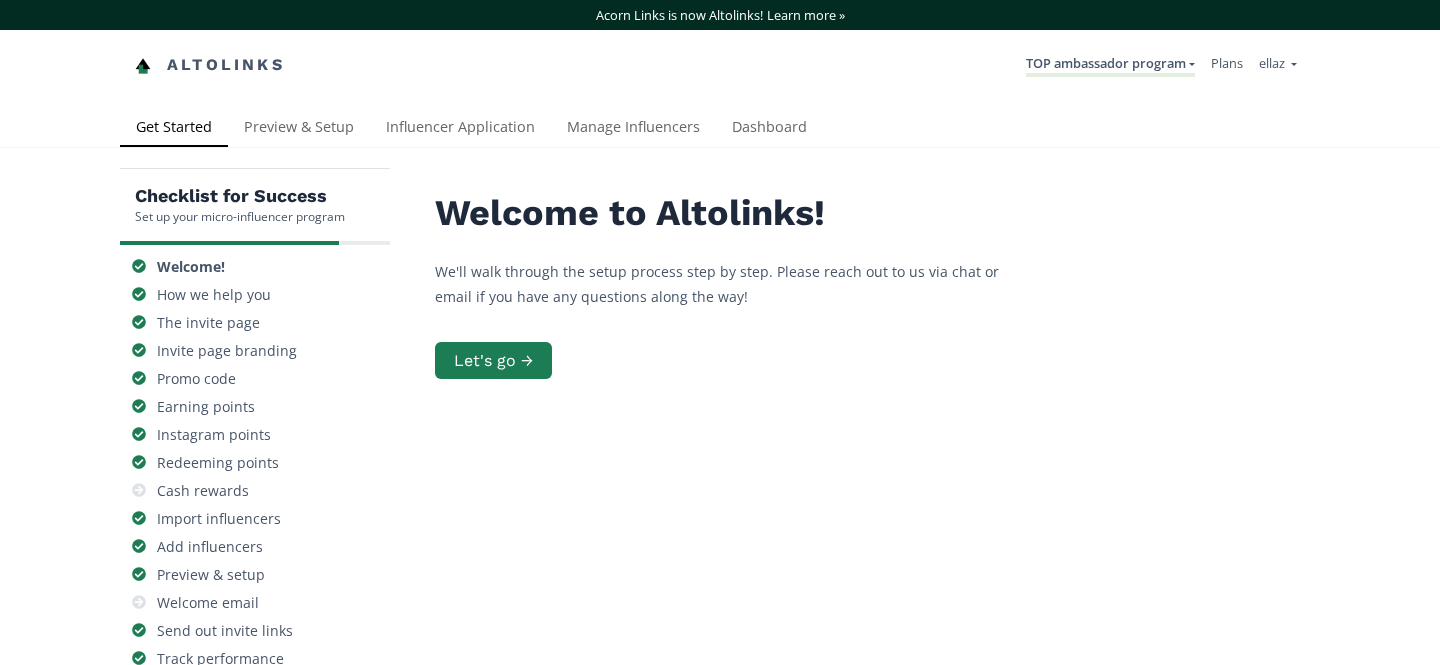 scroll, scrollTop: 0, scrollLeft: 0, axis: both 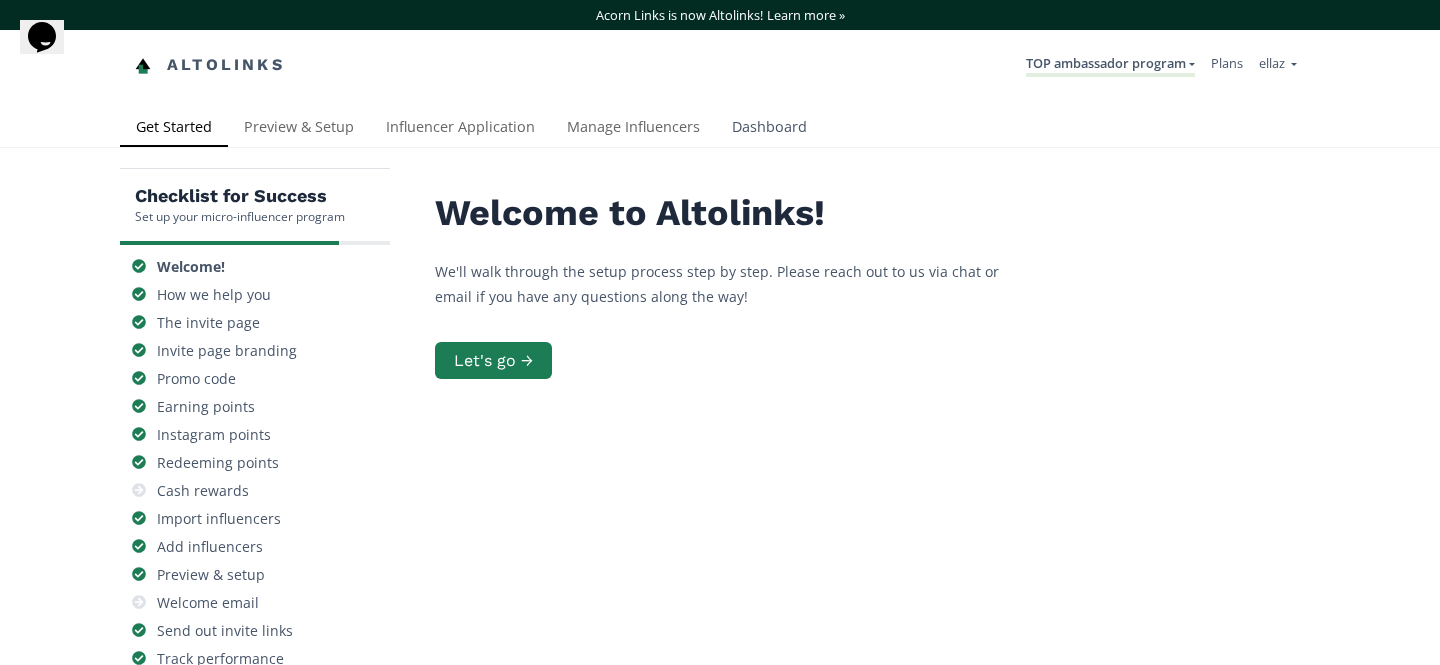 click on "Dashboard" at bounding box center (769, 129) 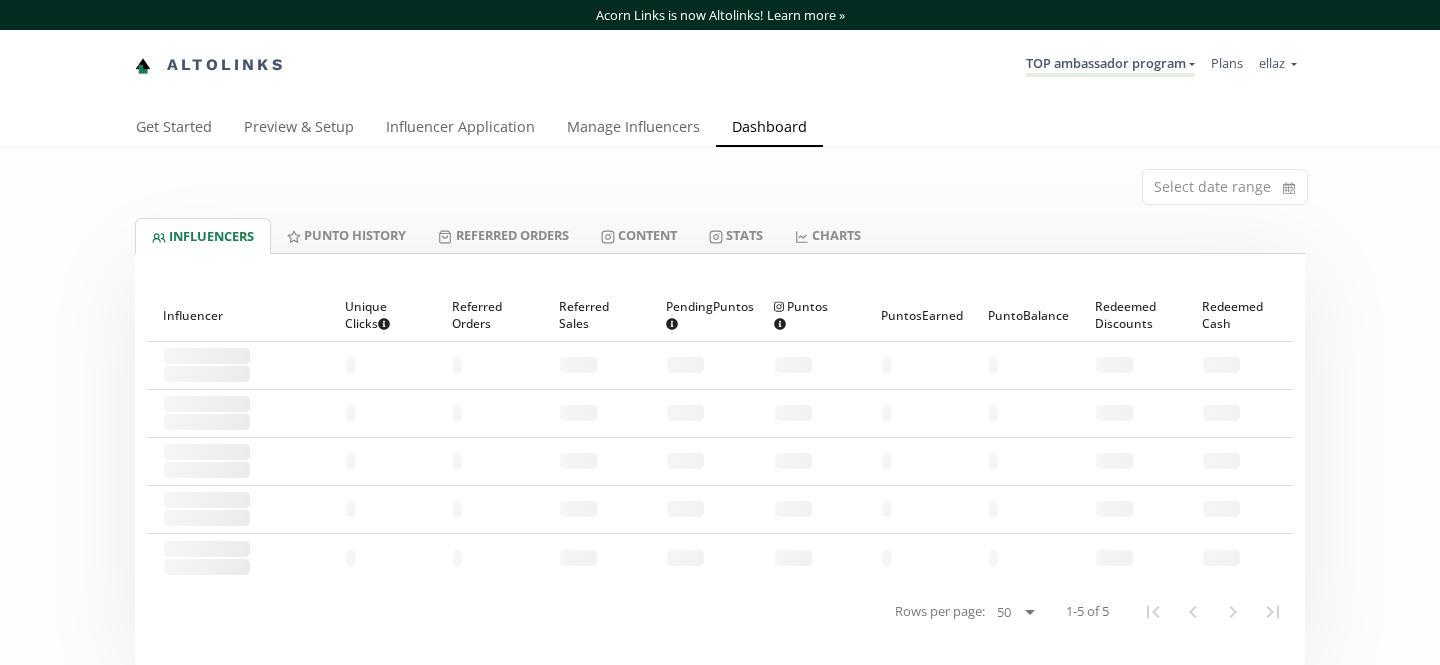 scroll, scrollTop: 0, scrollLeft: 0, axis: both 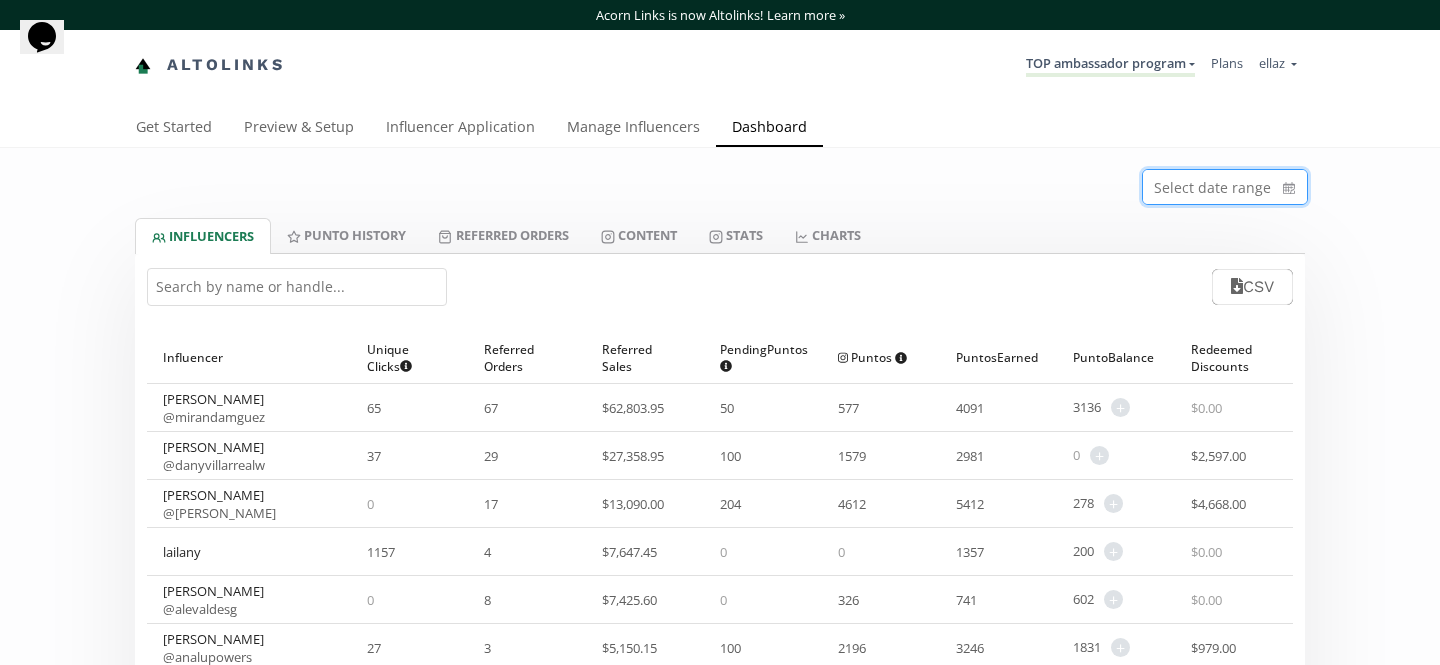 click at bounding box center (1225, 187) 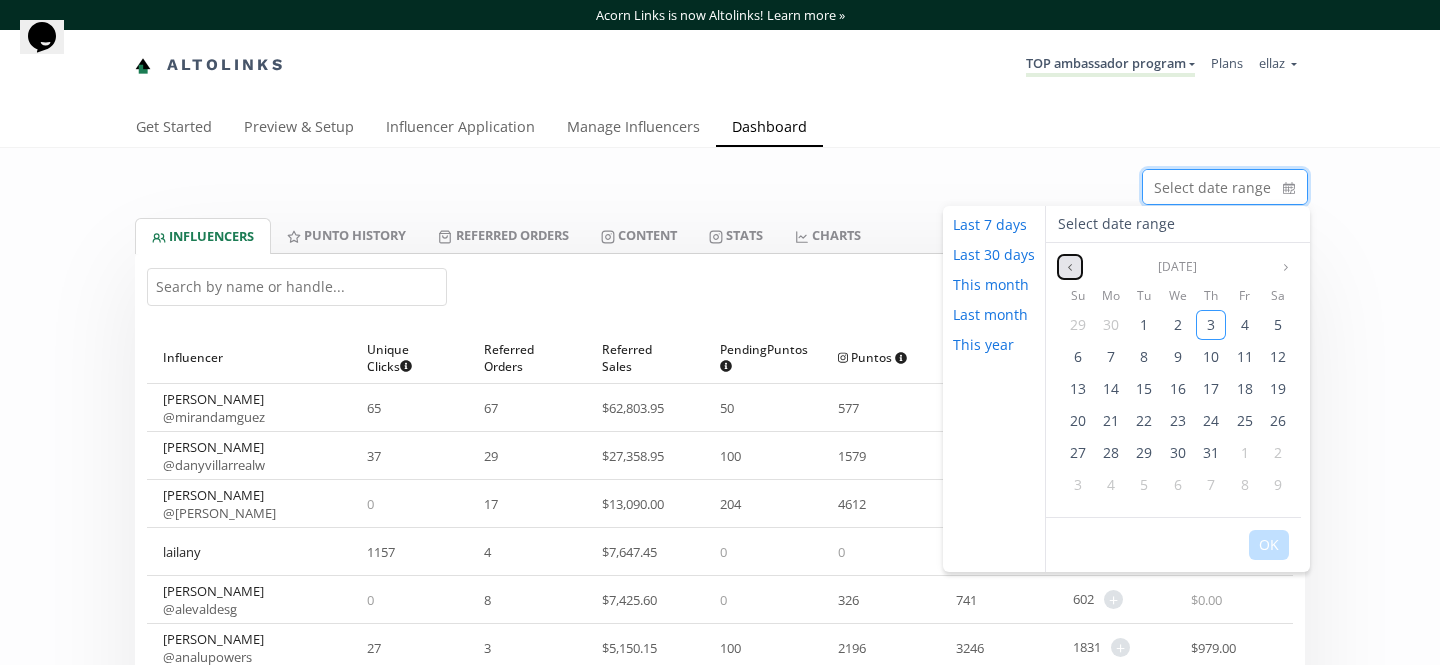 click at bounding box center (1070, 267) 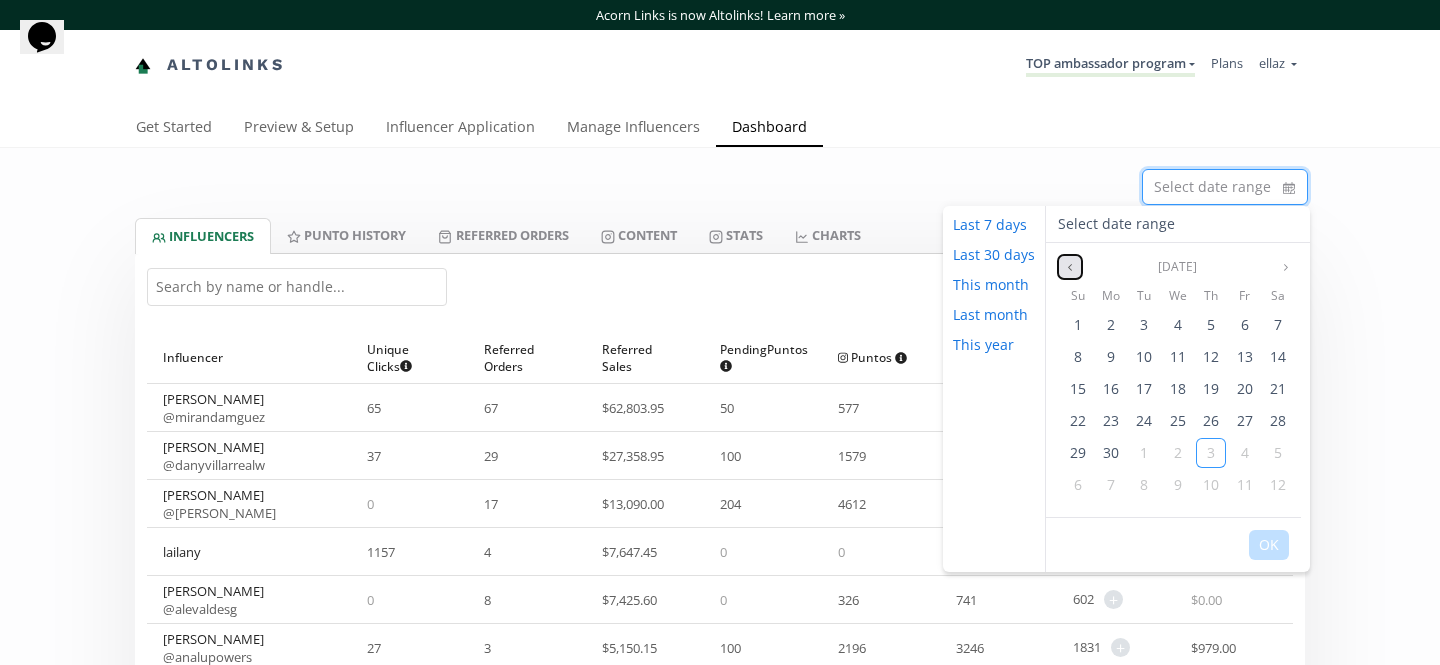 click at bounding box center [1070, 267] 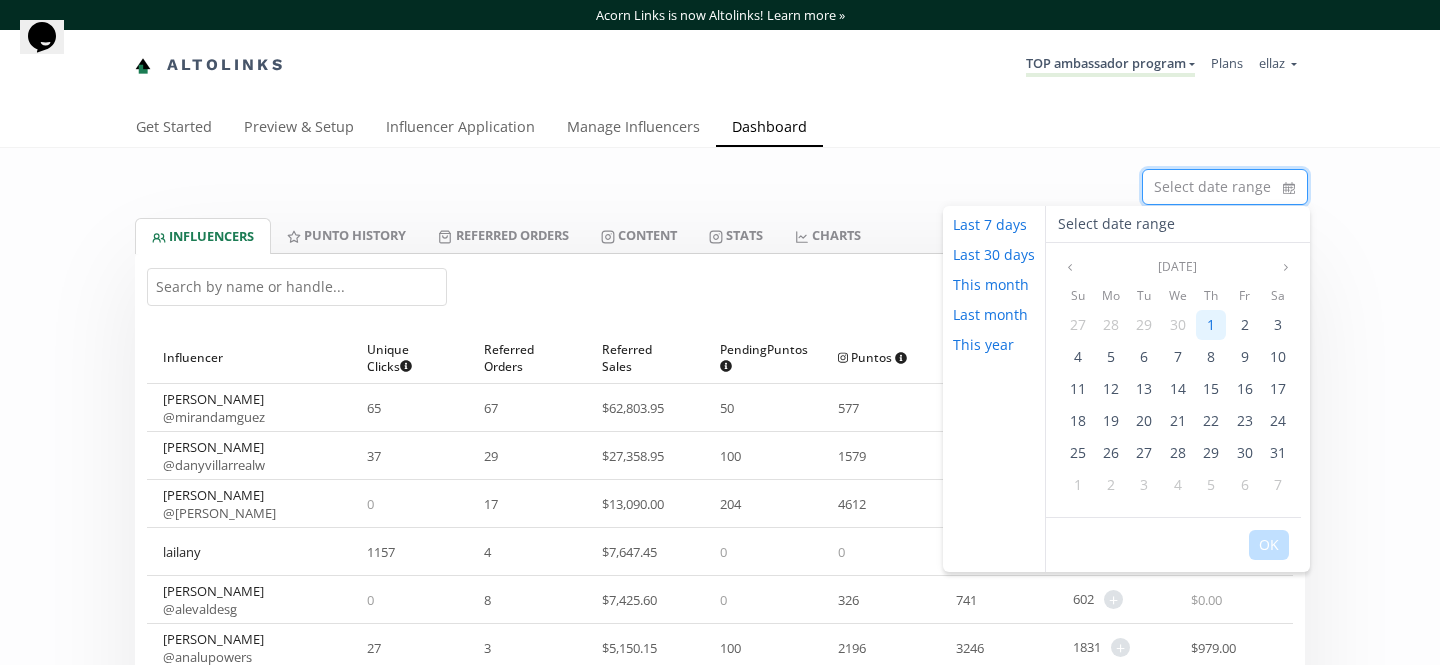 click on "1" at bounding box center [1211, 325] 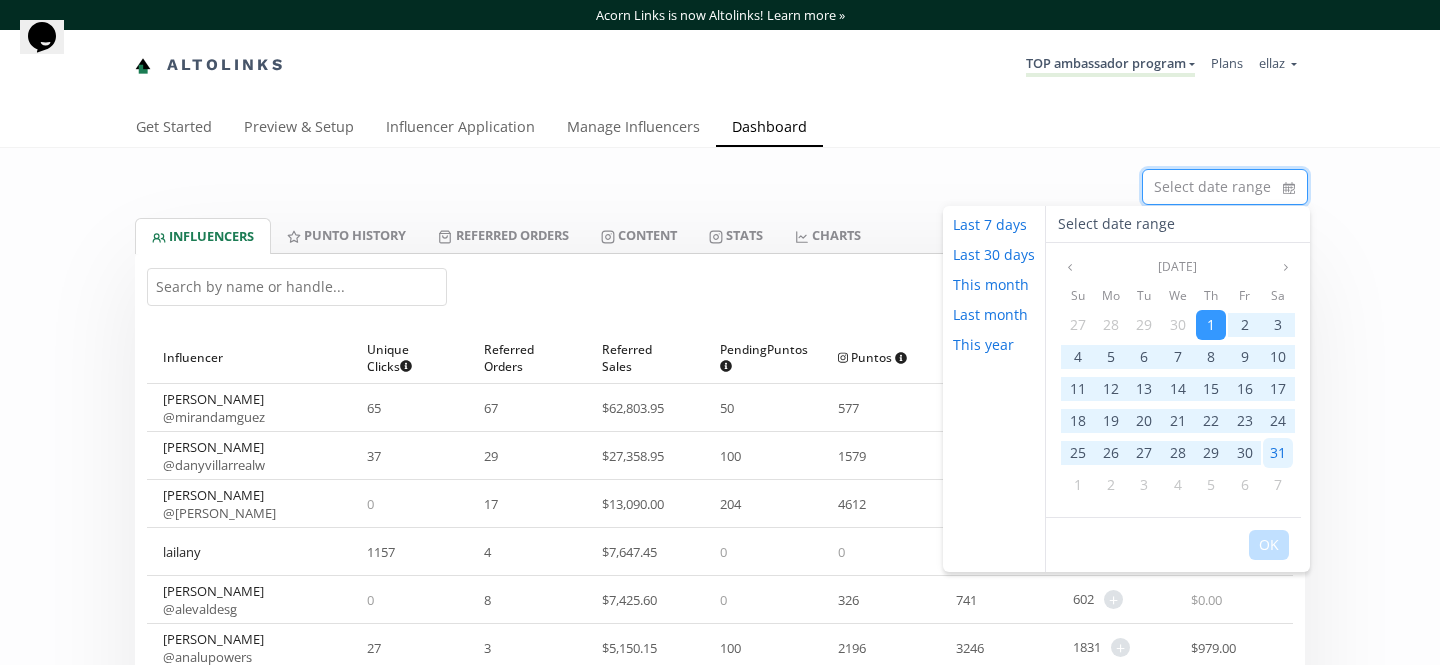 click on "31" at bounding box center [1278, 453] 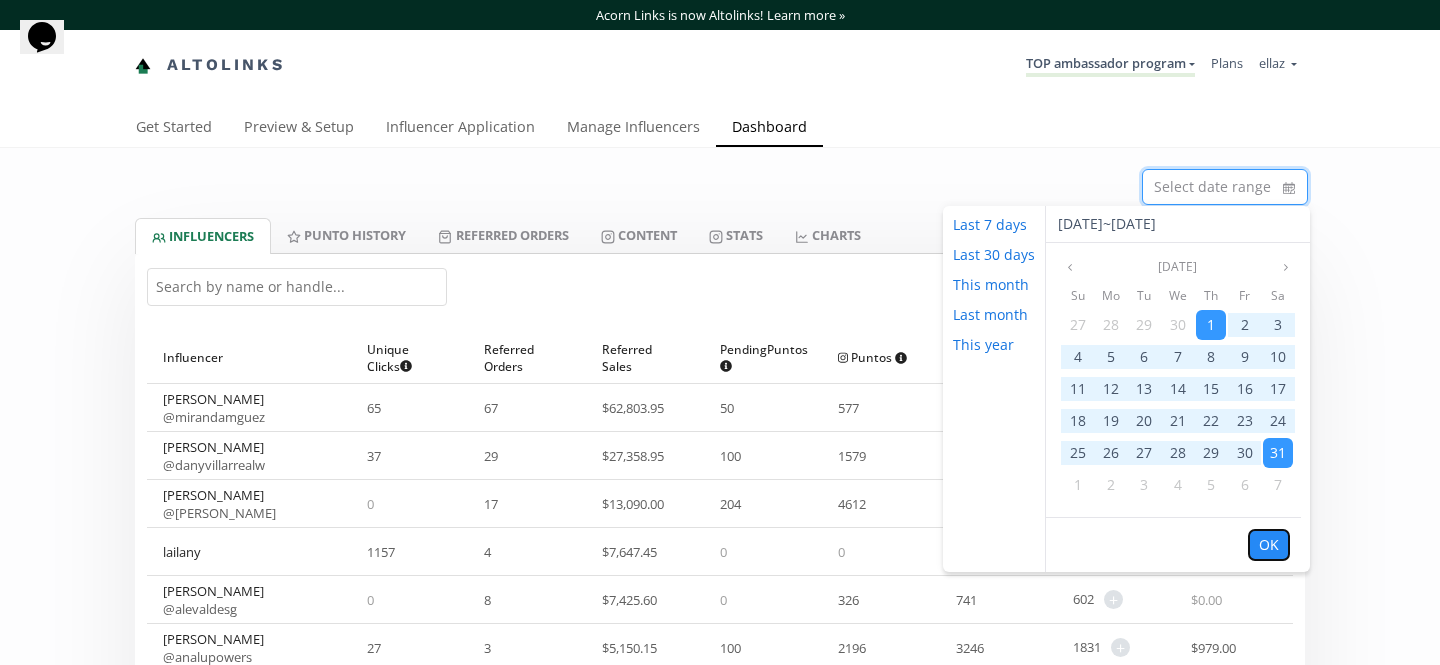 click on "OK" at bounding box center (1269, 545) 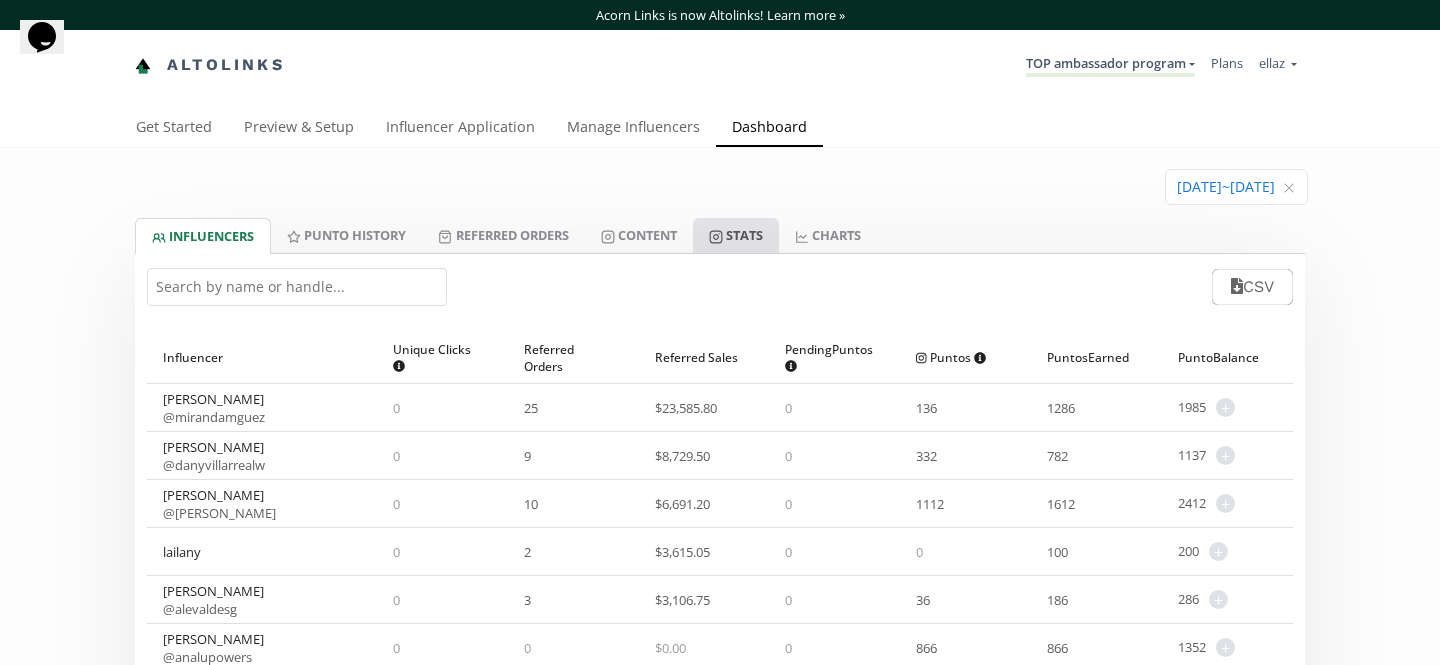 click on "Stats" at bounding box center [736, 235] 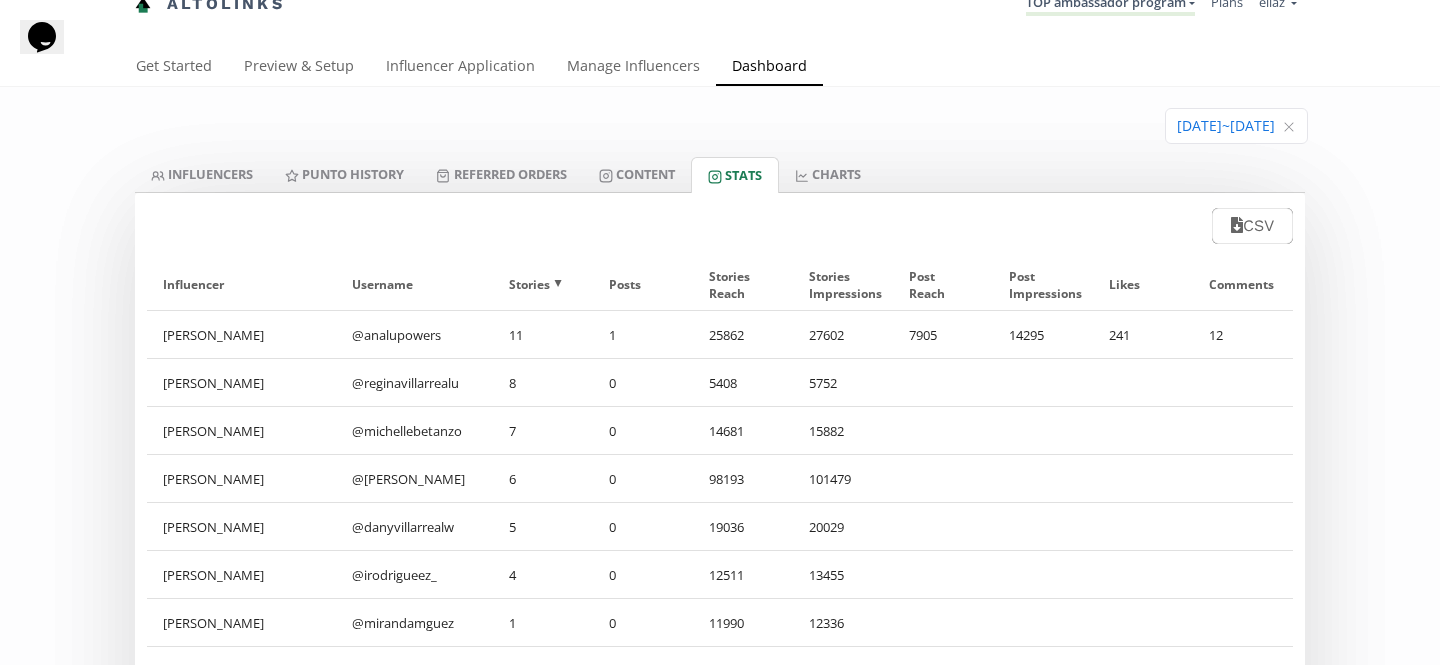 scroll, scrollTop: 0, scrollLeft: 0, axis: both 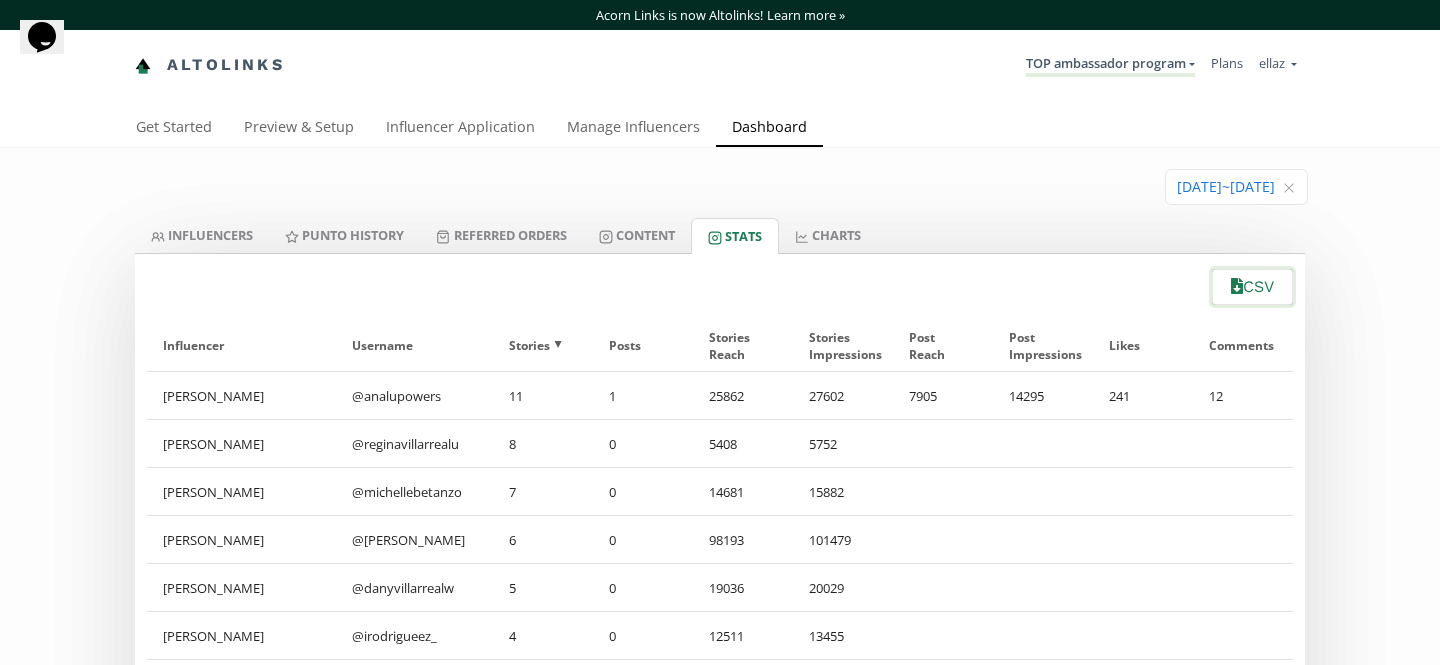 click on "CSV" at bounding box center [1252, 287] 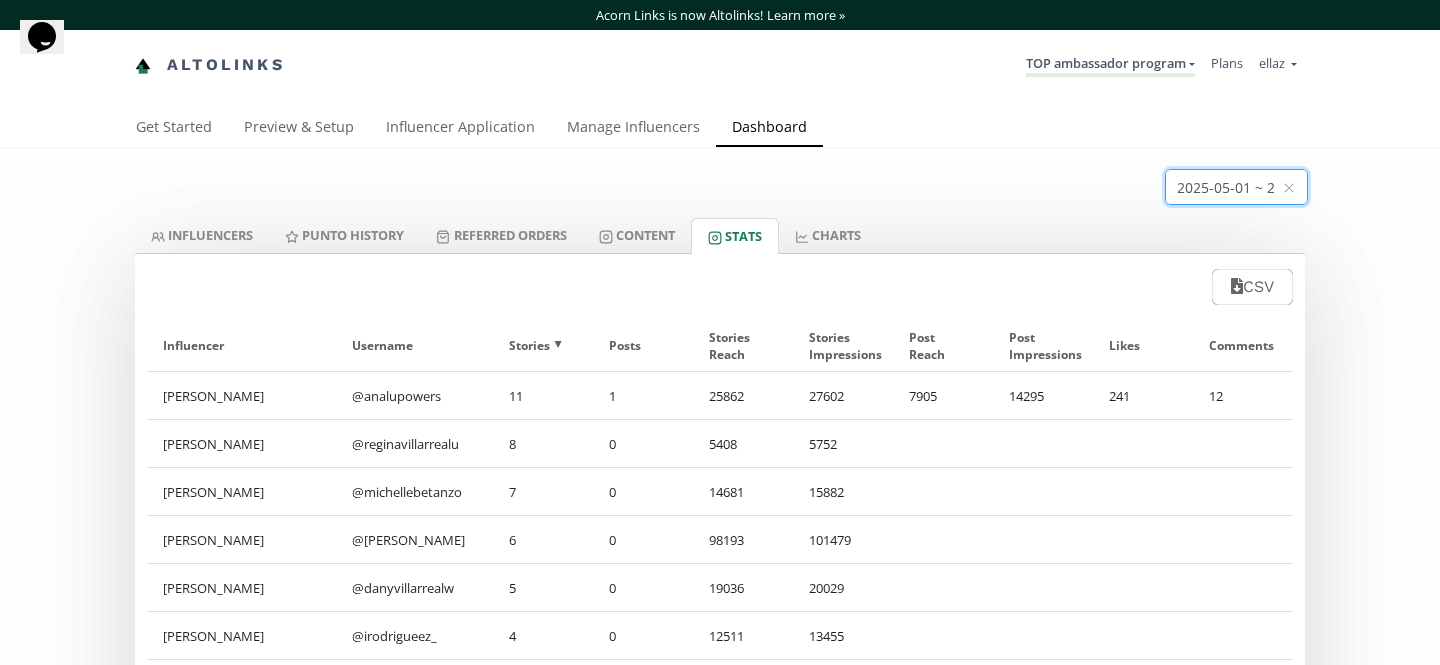 click at bounding box center [1236, 187] 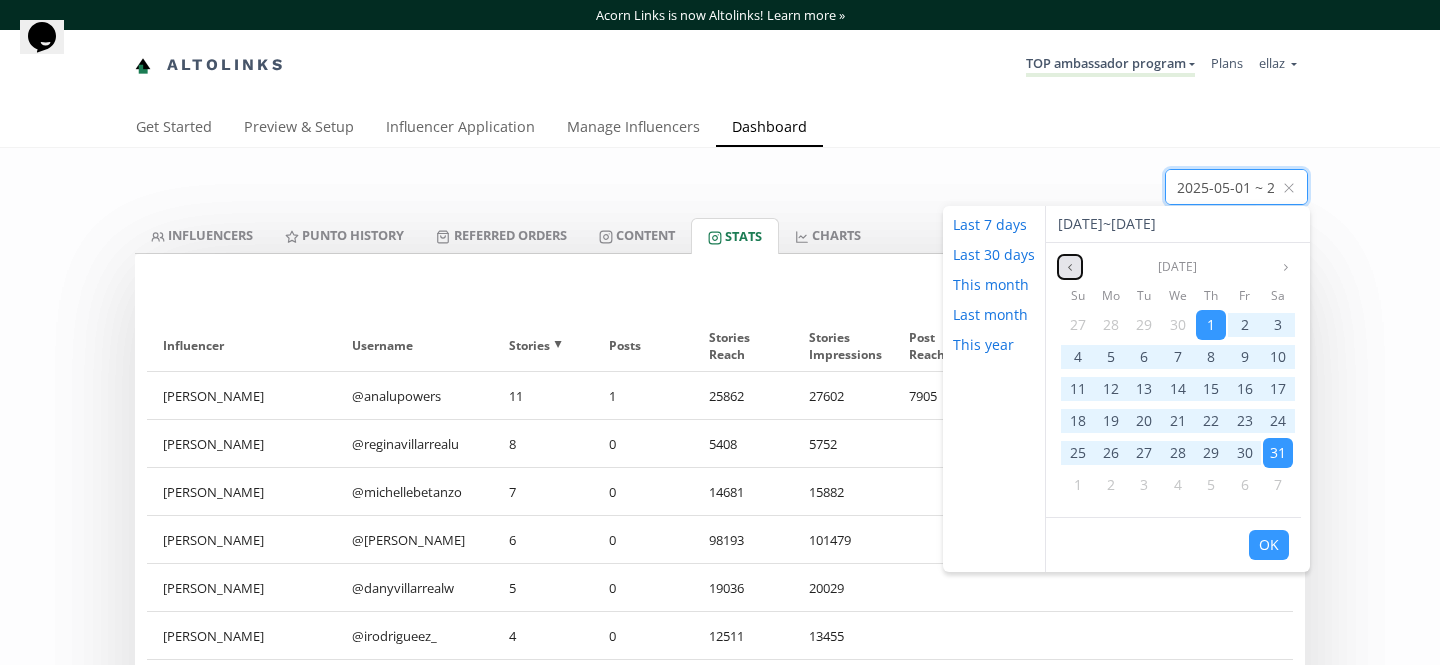 click 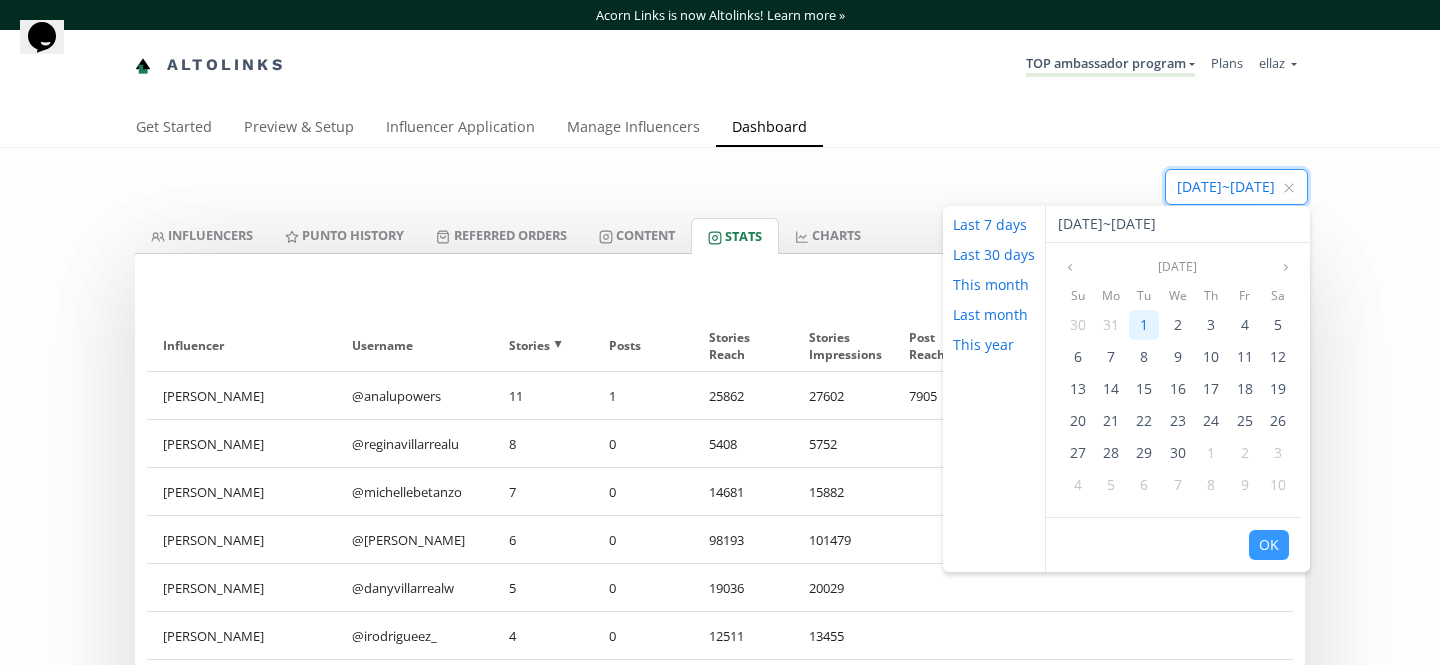 click on "1" at bounding box center (1144, 324) 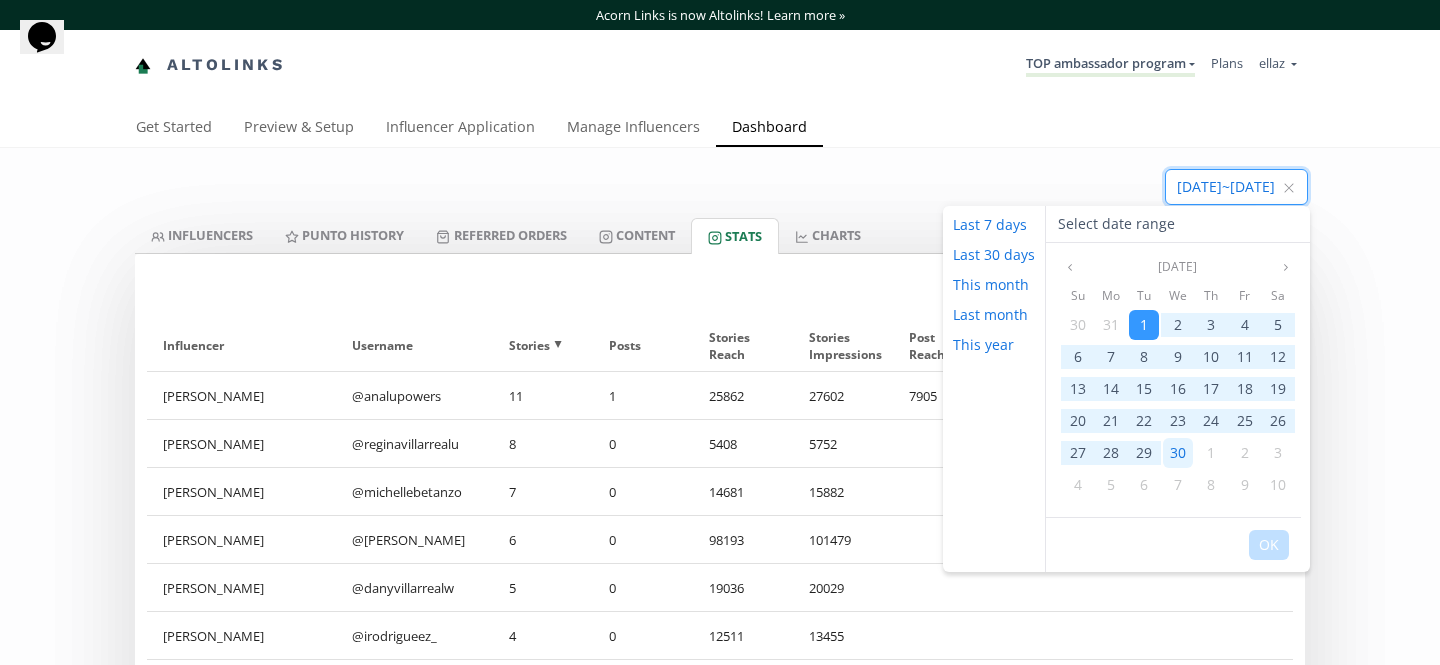 click on "30" at bounding box center [1178, 452] 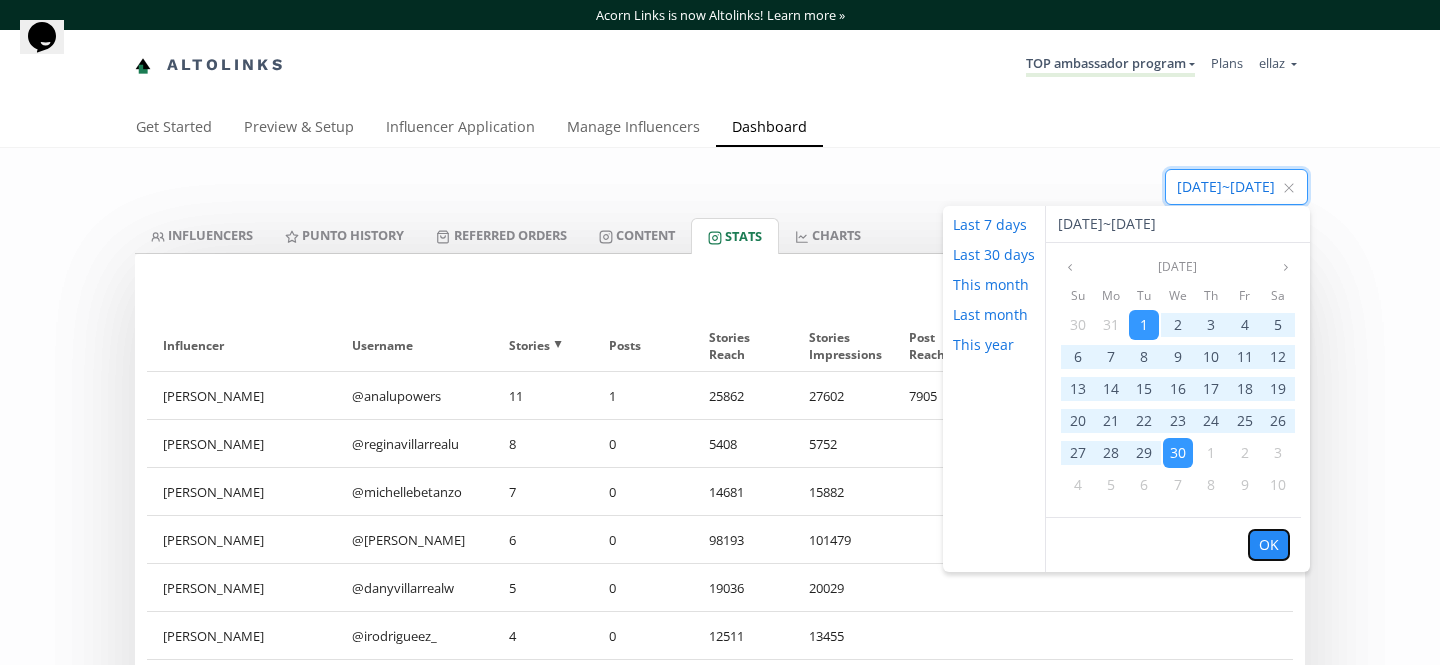 click on "OK" at bounding box center (1269, 545) 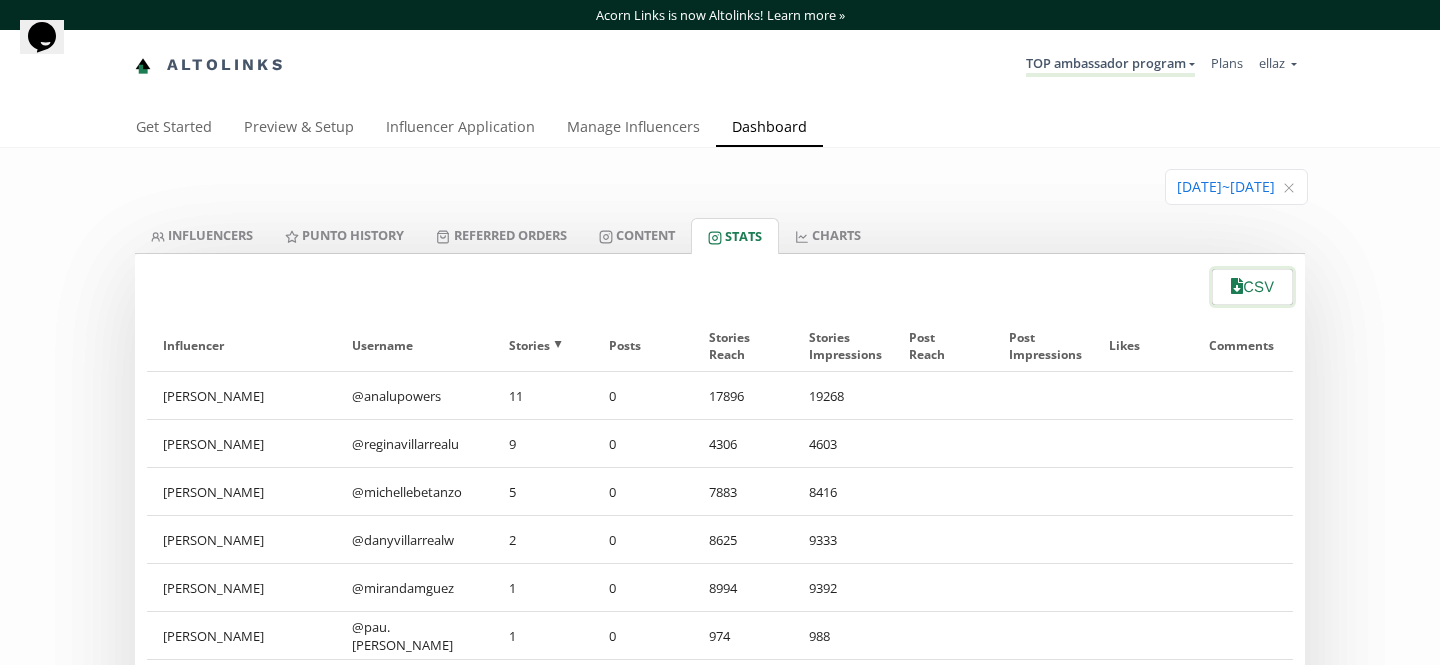 click on "CSV" at bounding box center [1252, 287] 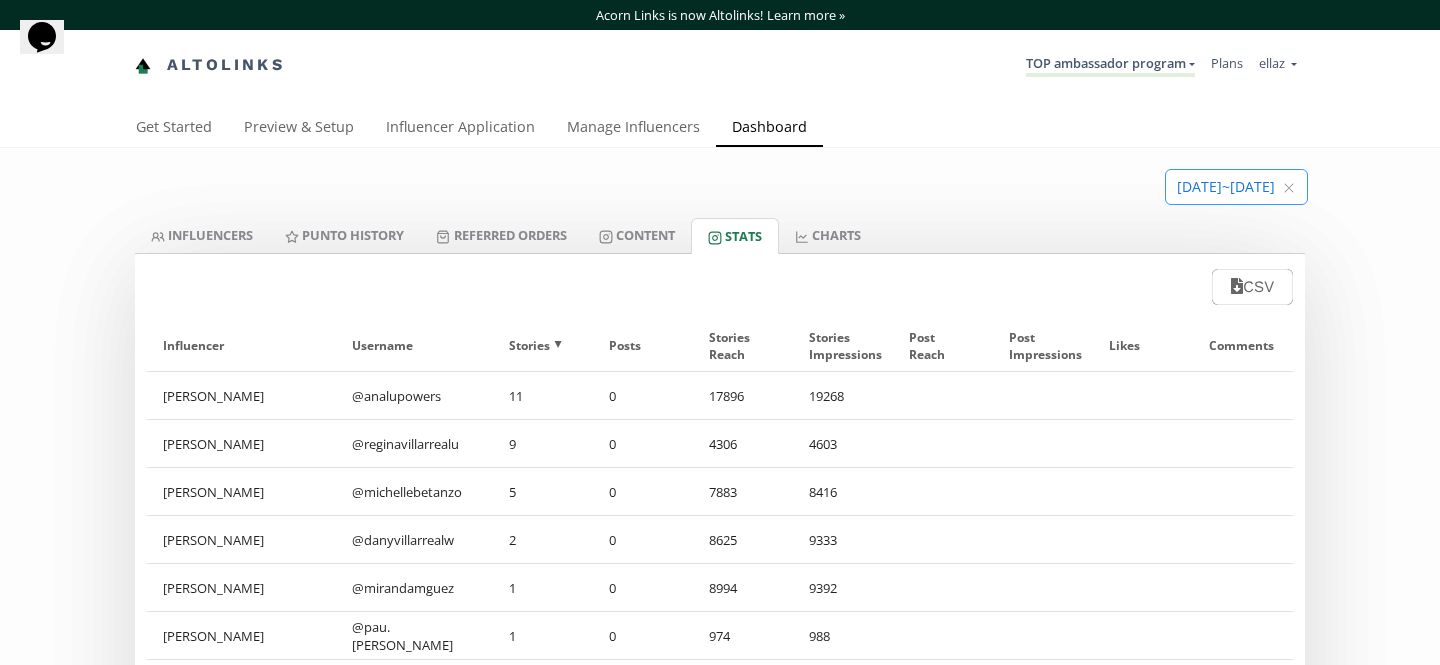 click at bounding box center (1236, 187) 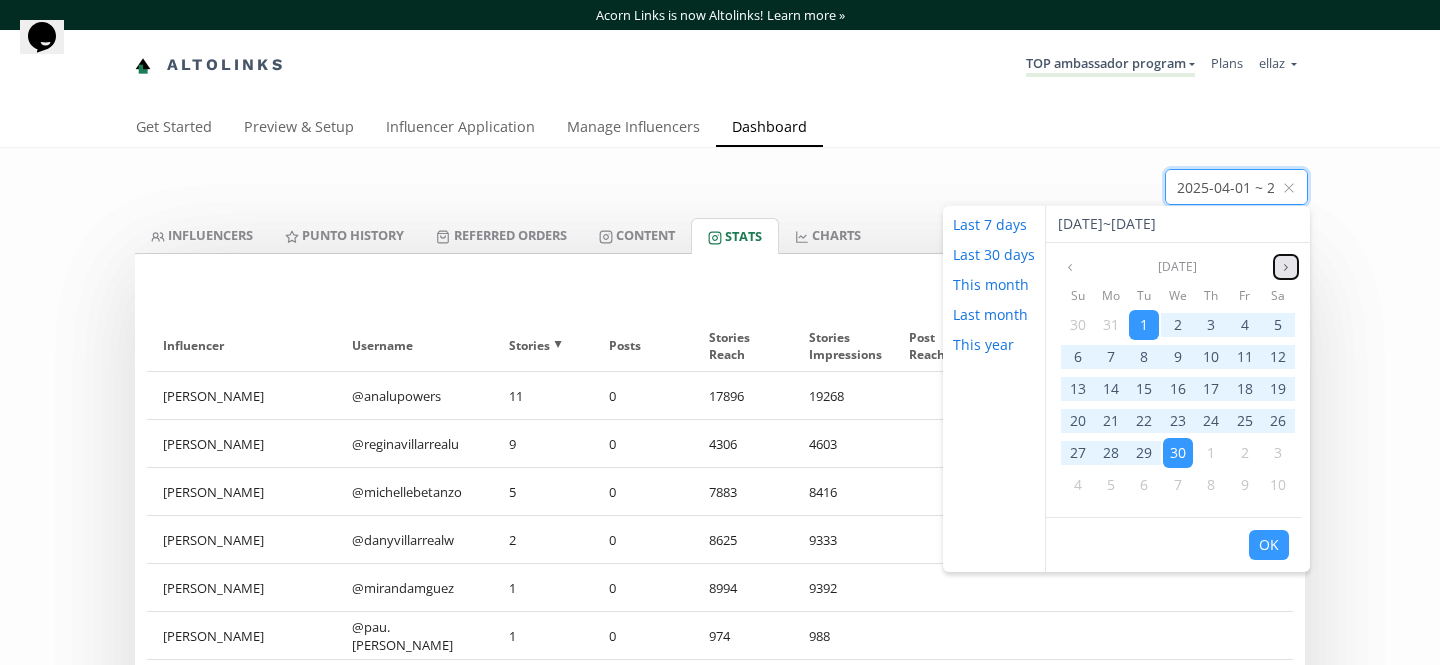click at bounding box center [1286, 267] 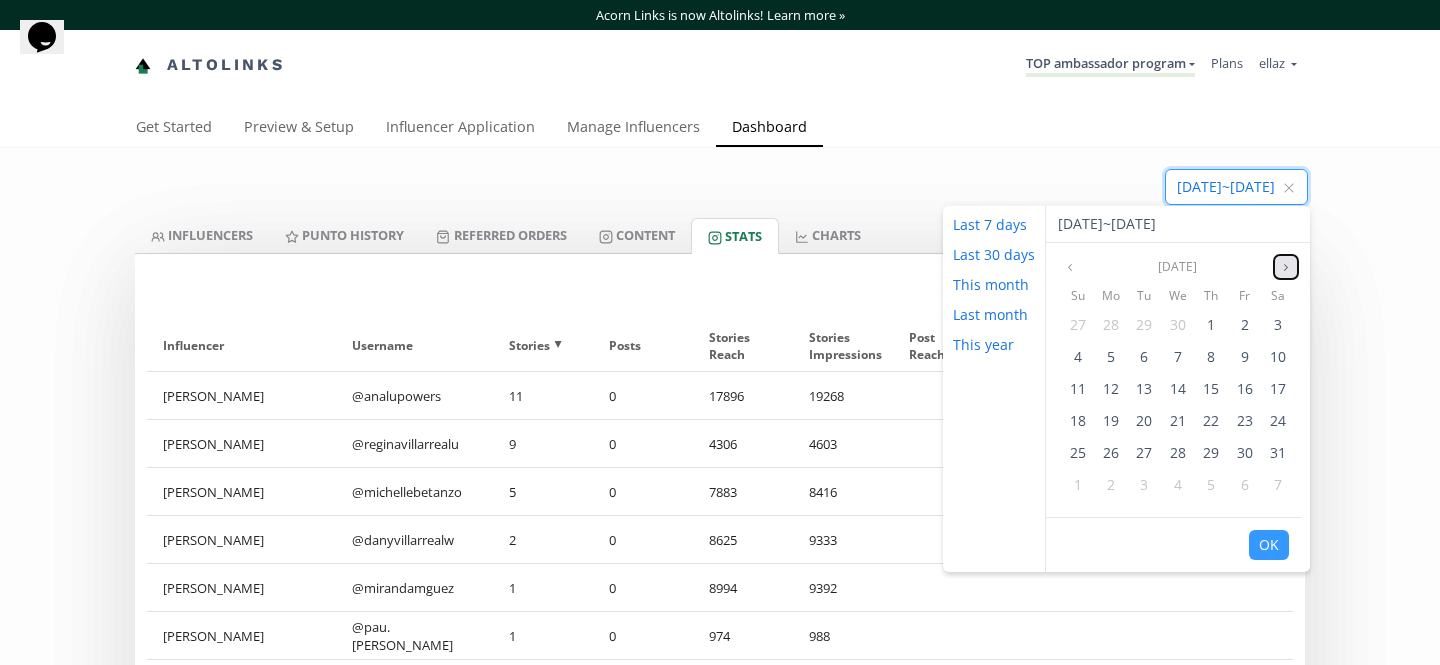 click at bounding box center [1286, 267] 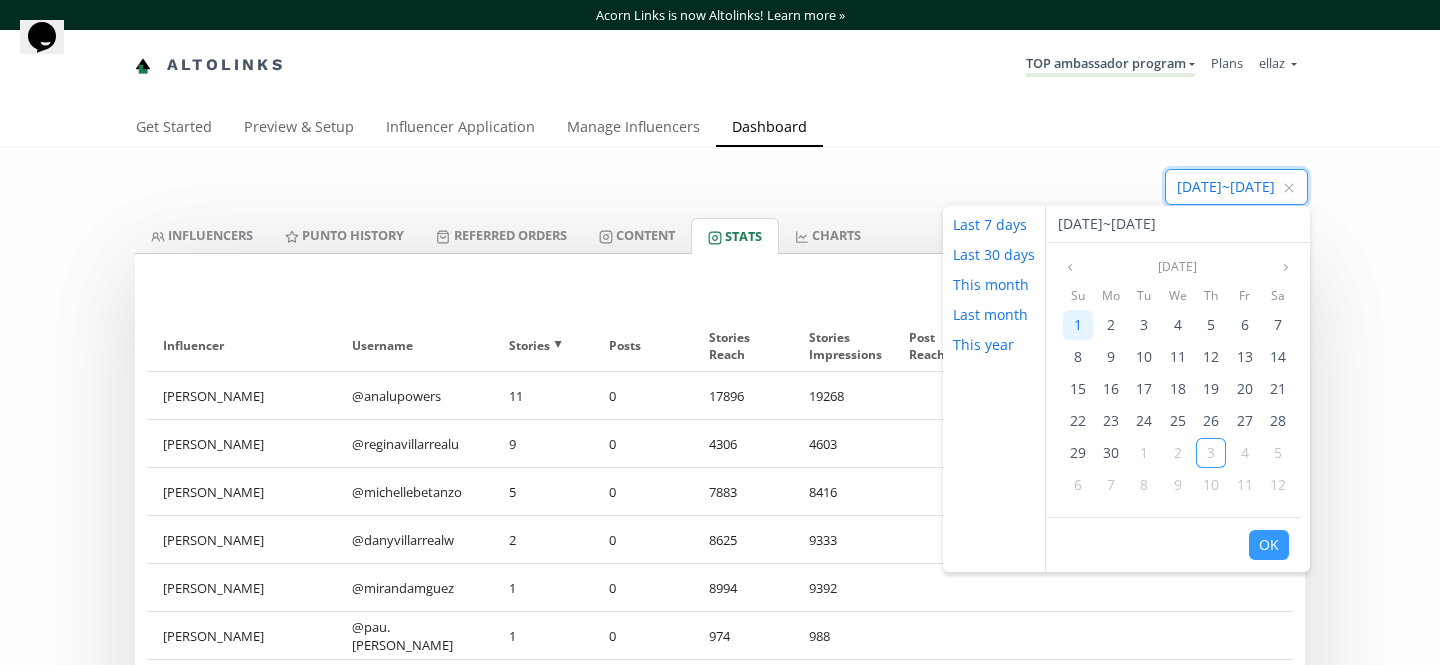 click on "1" at bounding box center (1078, 324) 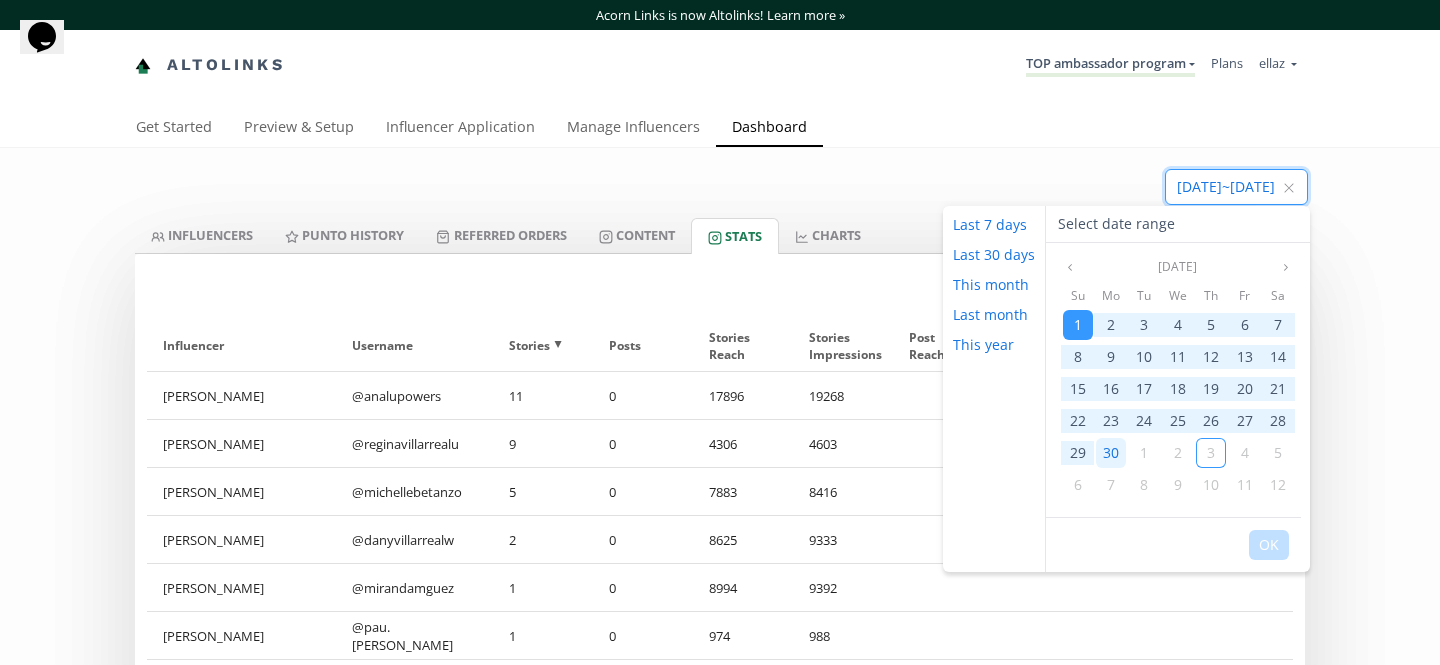 click on "30" at bounding box center [1111, 452] 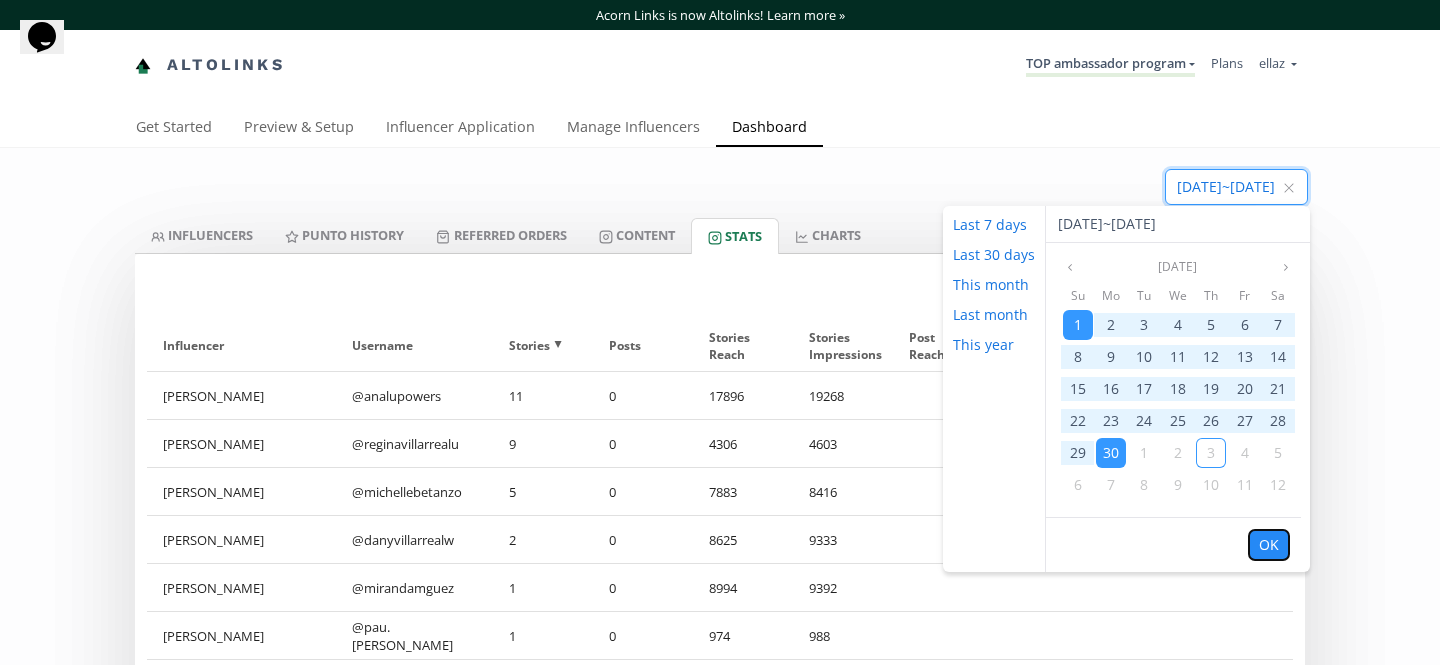 click on "OK" at bounding box center (1269, 545) 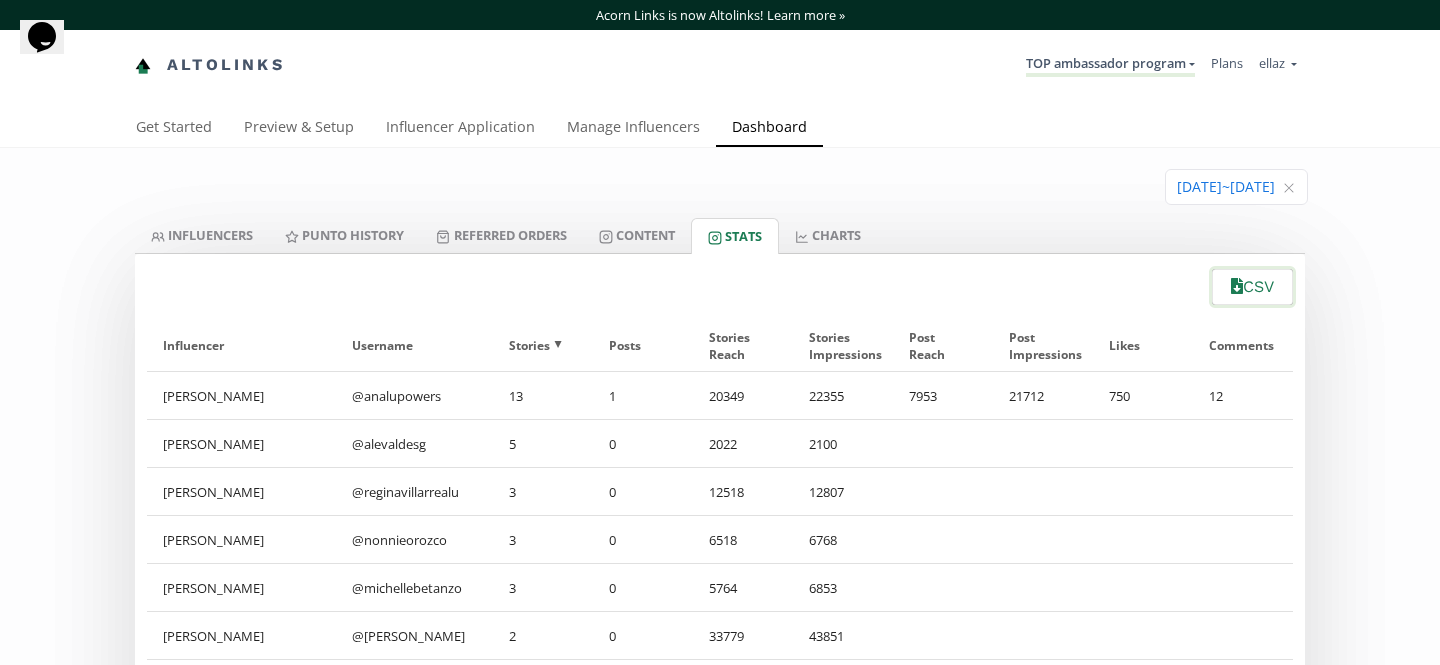 click on "CSV" at bounding box center (1252, 287) 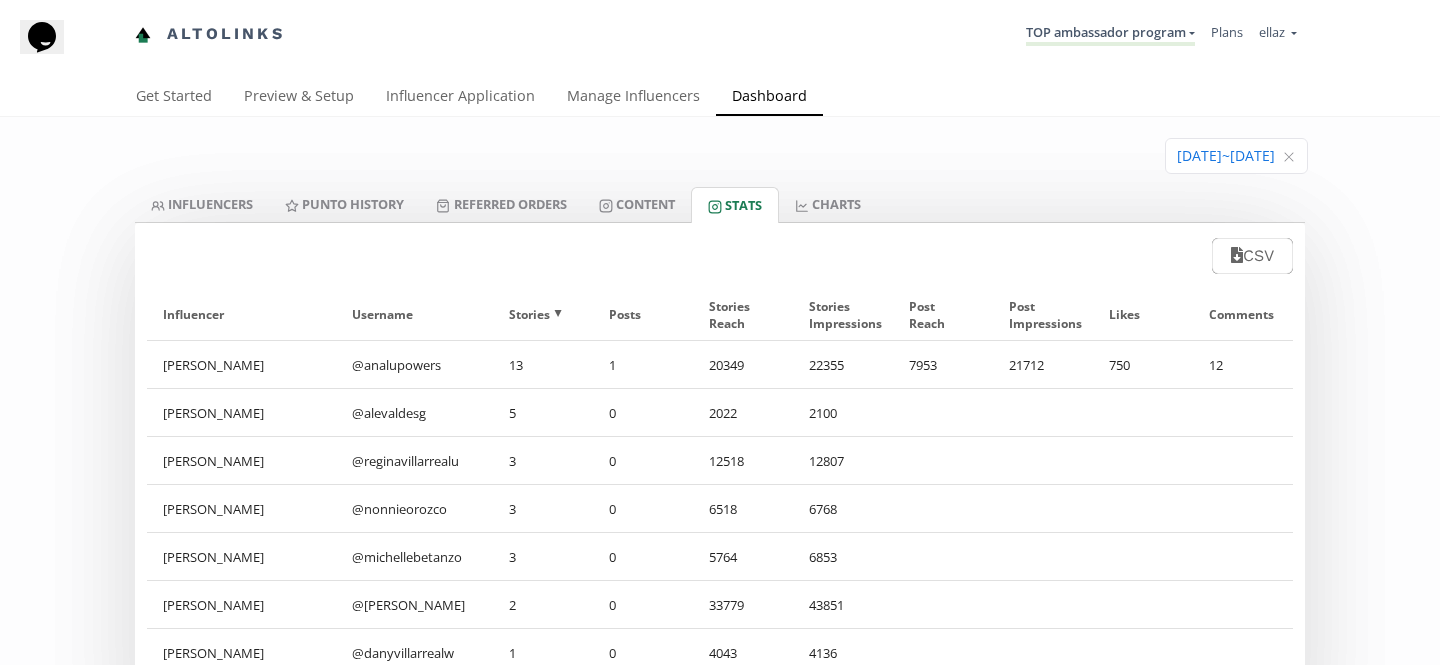 scroll, scrollTop: 32, scrollLeft: 0, axis: vertical 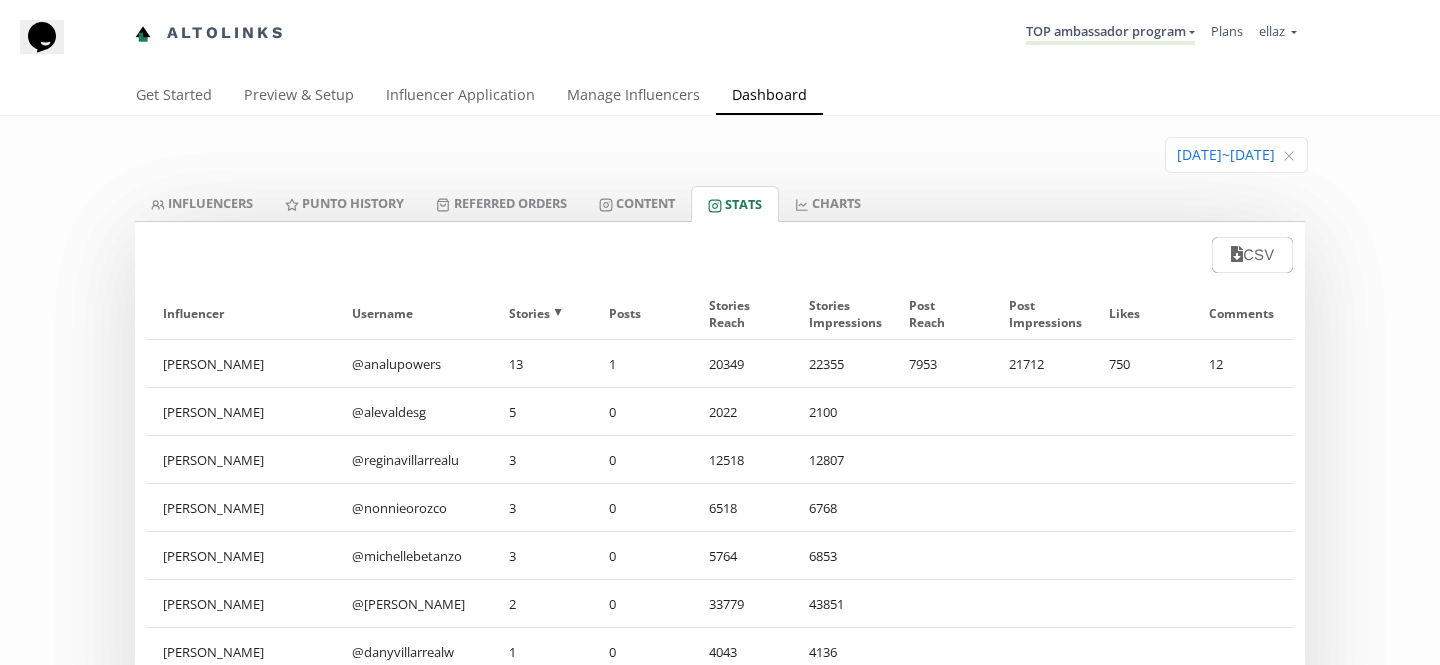 click at bounding box center [720, 221] 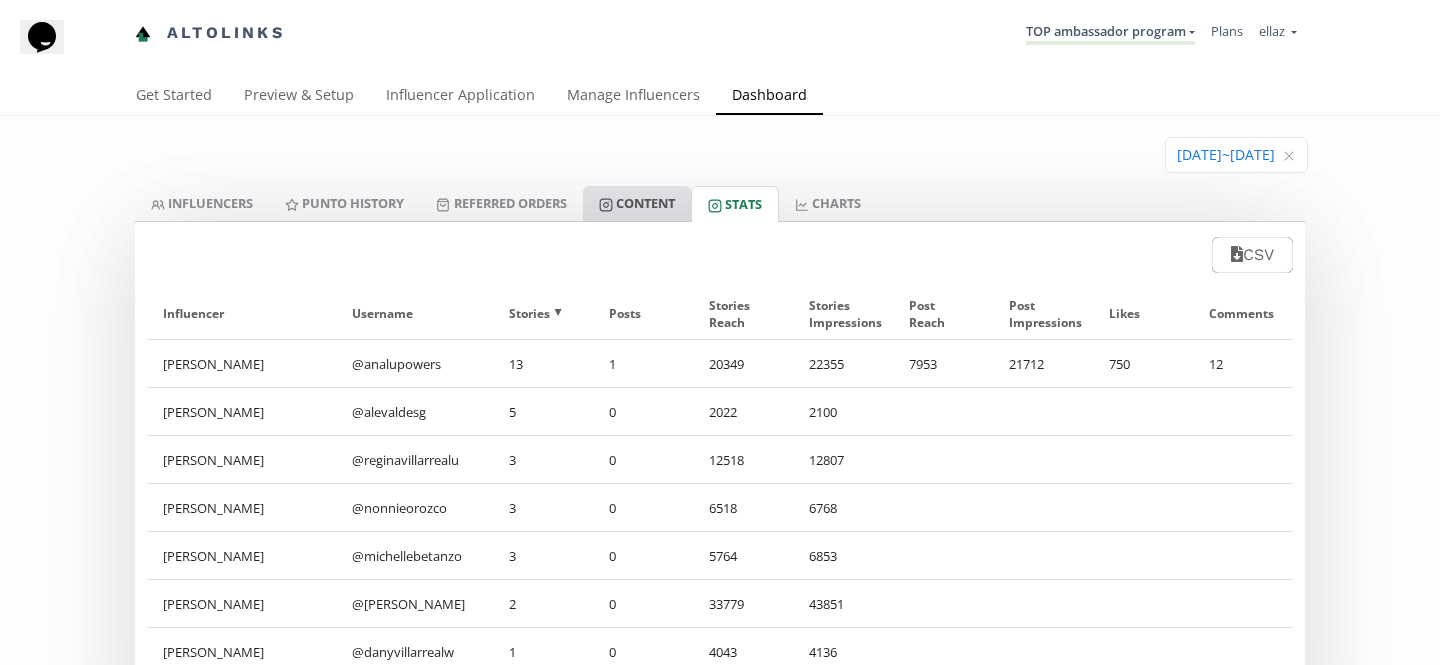 click on "Content" at bounding box center (637, 203) 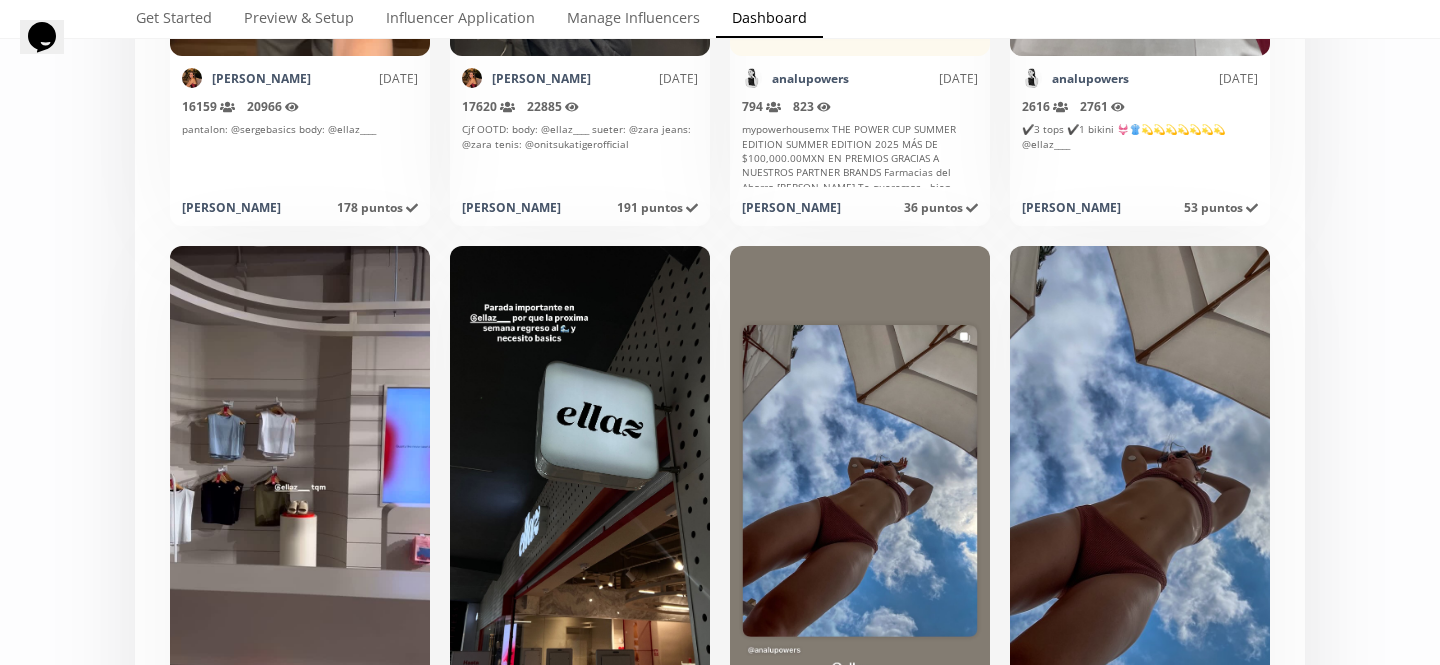 scroll, scrollTop: 1535, scrollLeft: 0, axis: vertical 